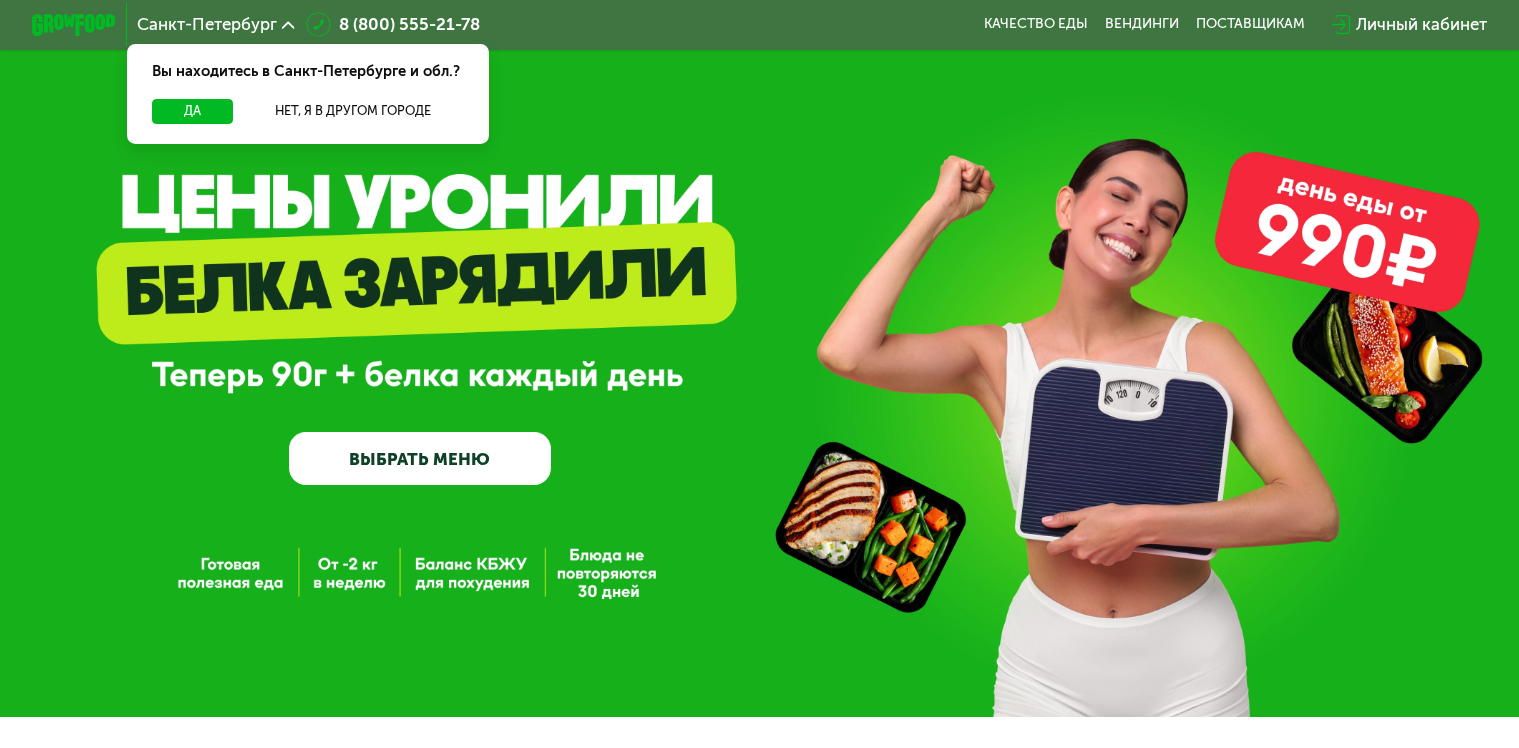 scroll, scrollTop: 0, scrollLeft: 0, axis: both 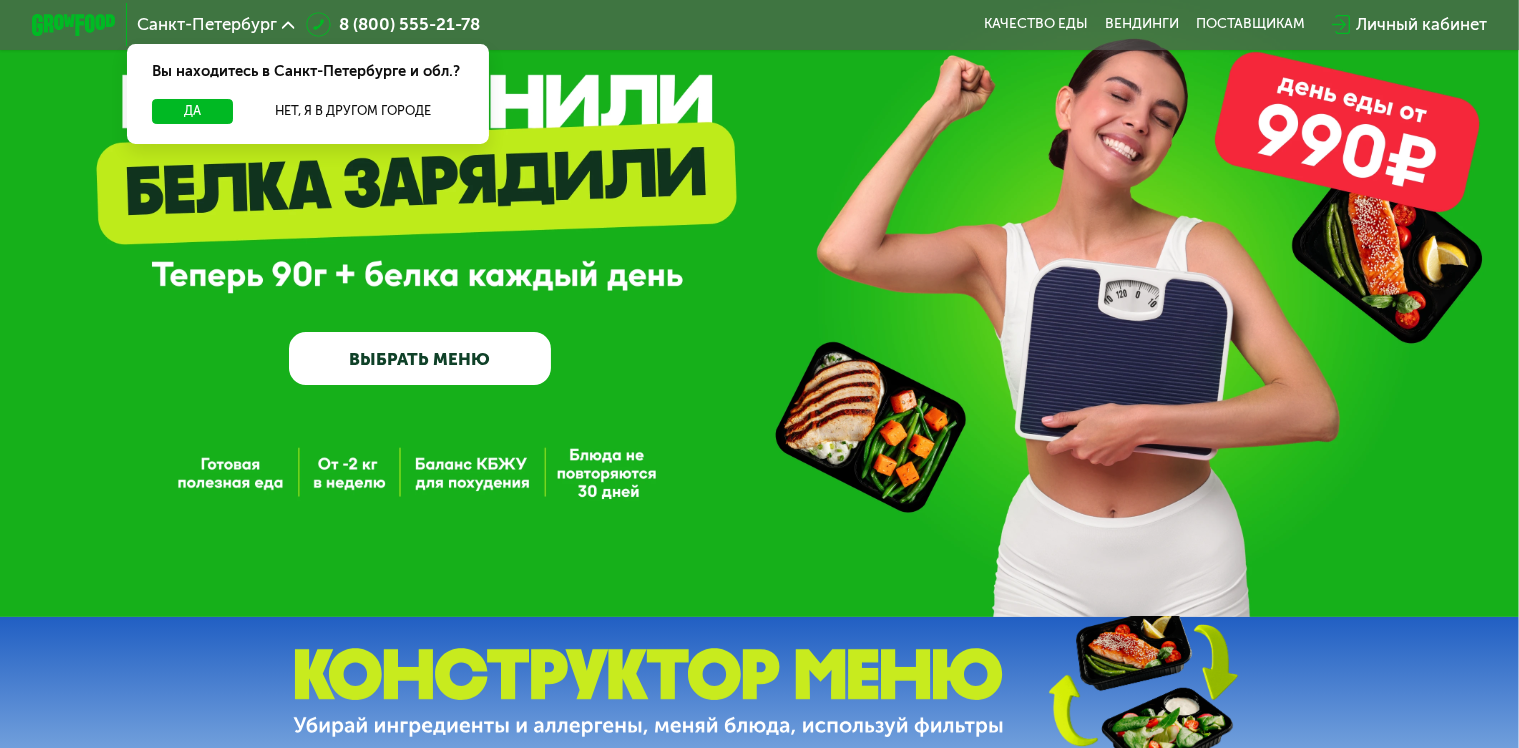 click on "ВЫБРАТЬ МЕНЮ" at bounding box center (420, 358) 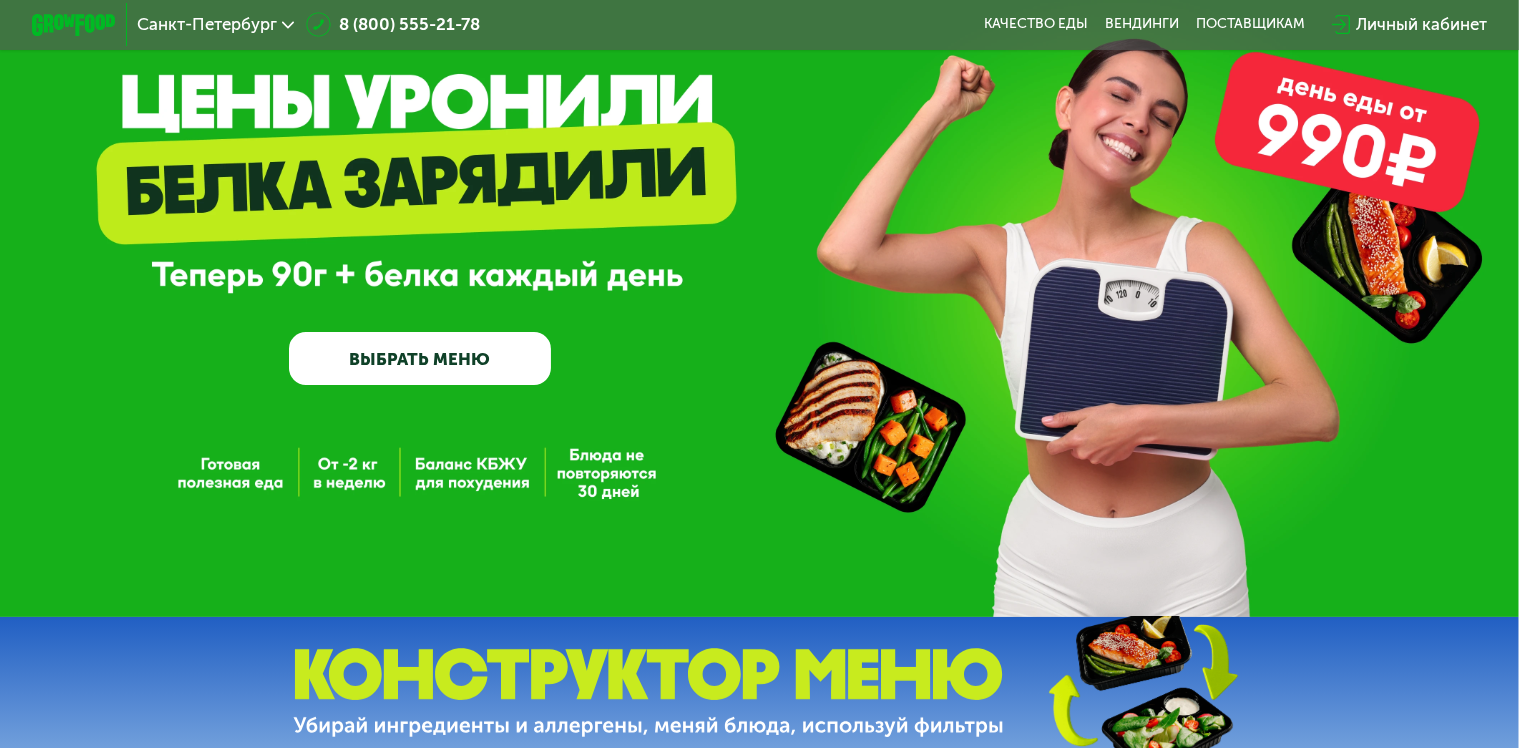 click on "ВЫБРАТЬ МЕНЮ" at bounding box center [420, 358] 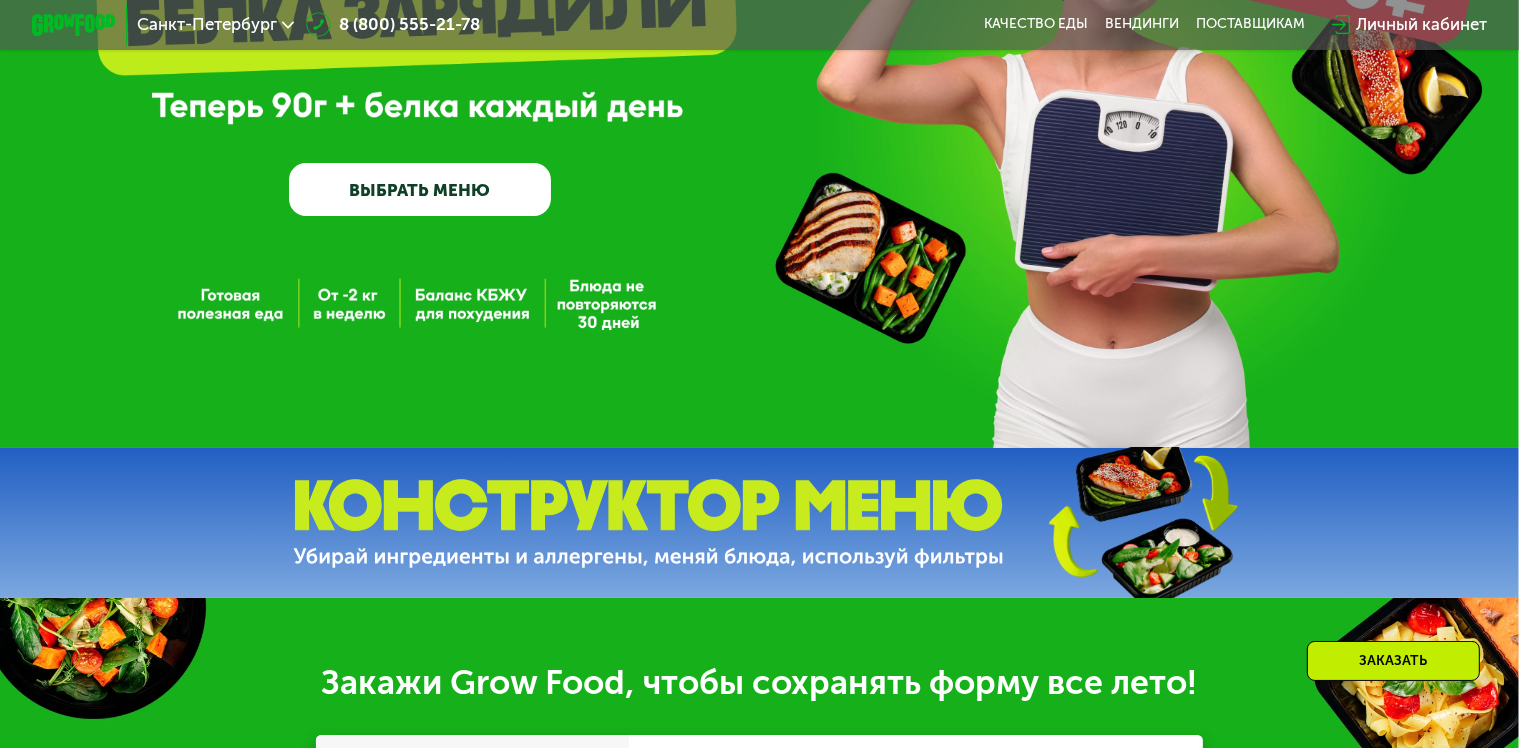 scroll, scrollTop: 300, scrollLeft: 0, axis: vertical 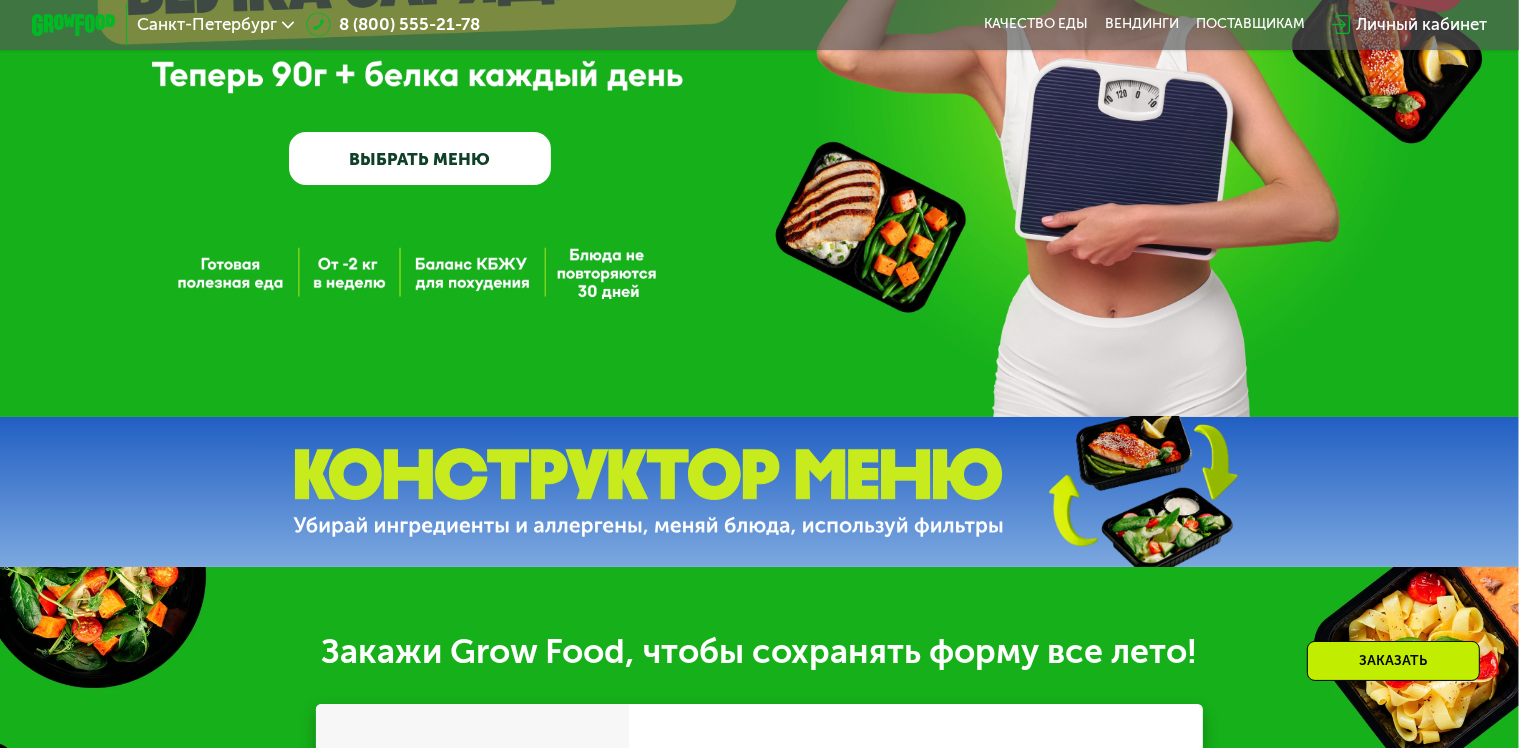 click on "ВЫБРАТЬ МЕНЮ" at bounding box center [420, 158] 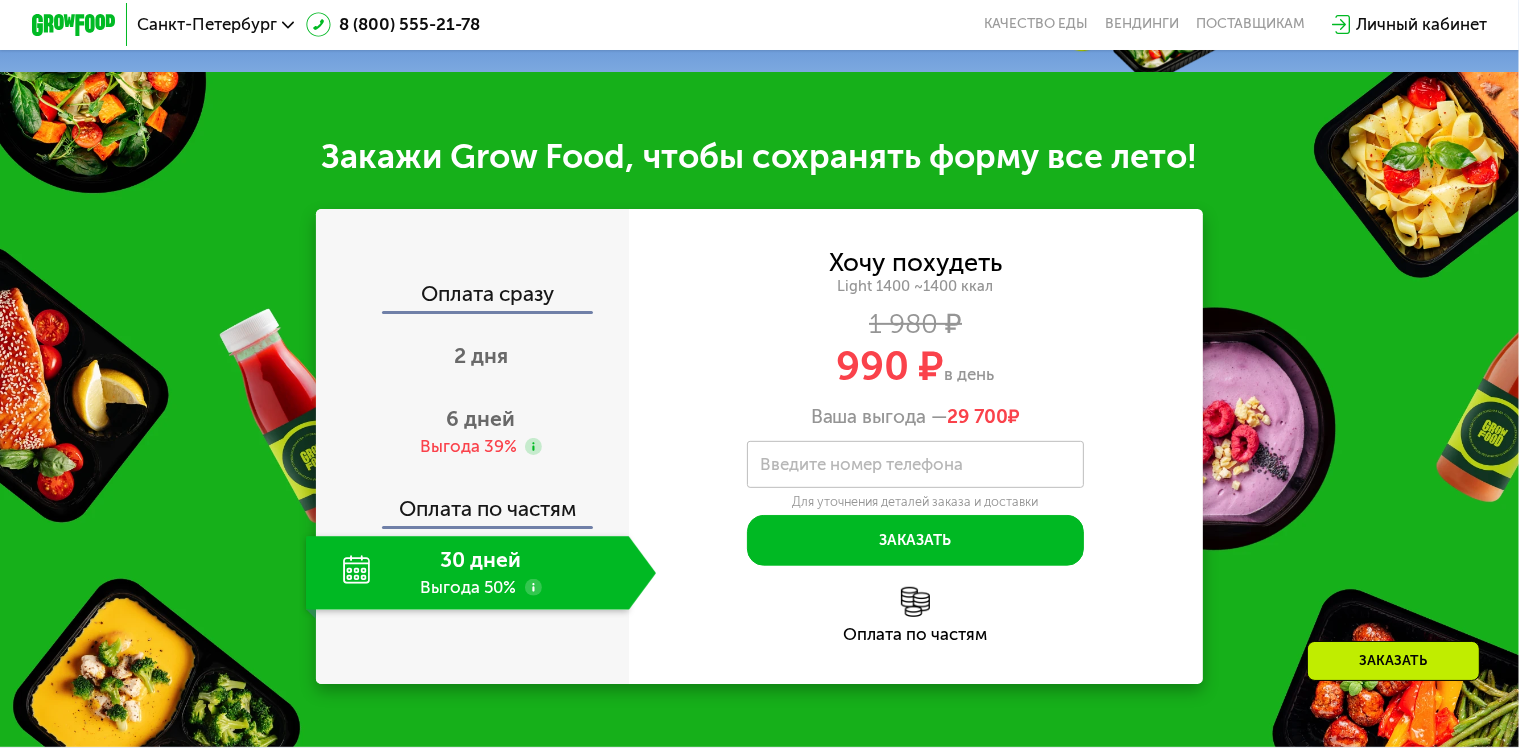 scroll, scrollTop: 800, scrollLeft: 0, axis: vertical 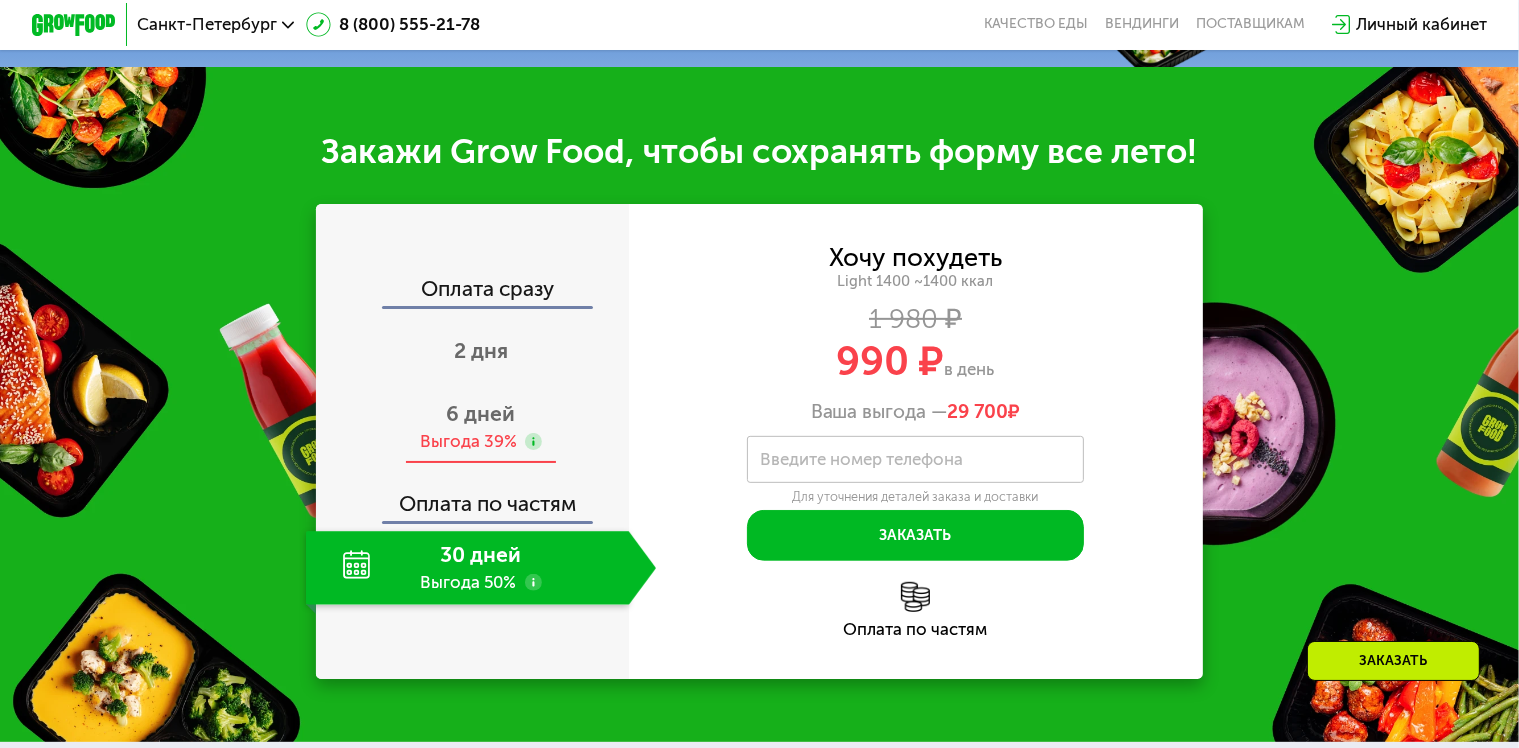 click on "6 дней" at bounding box center (481, 413) 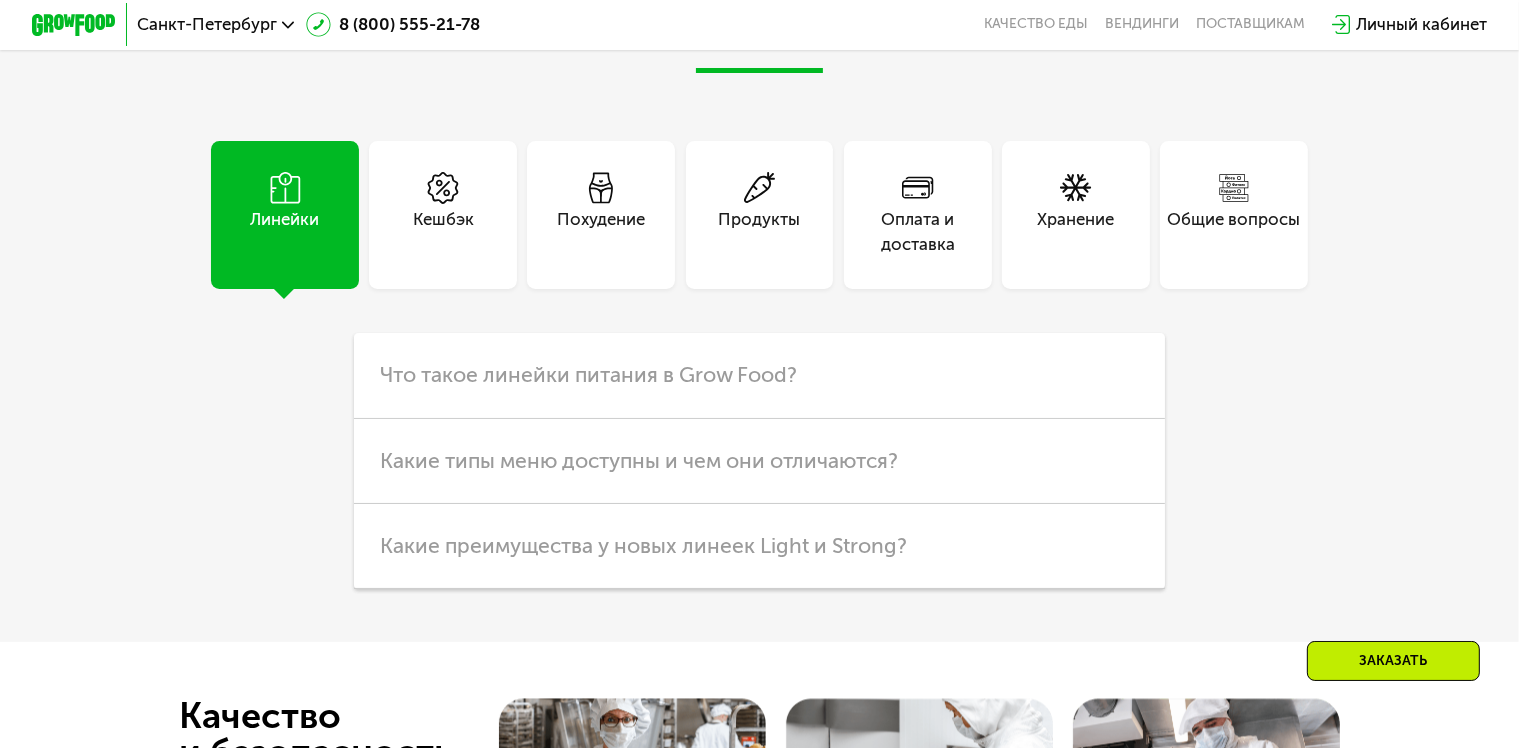 scroll, scrollTop: 3900, scrollLeft: 0, axis: vertical 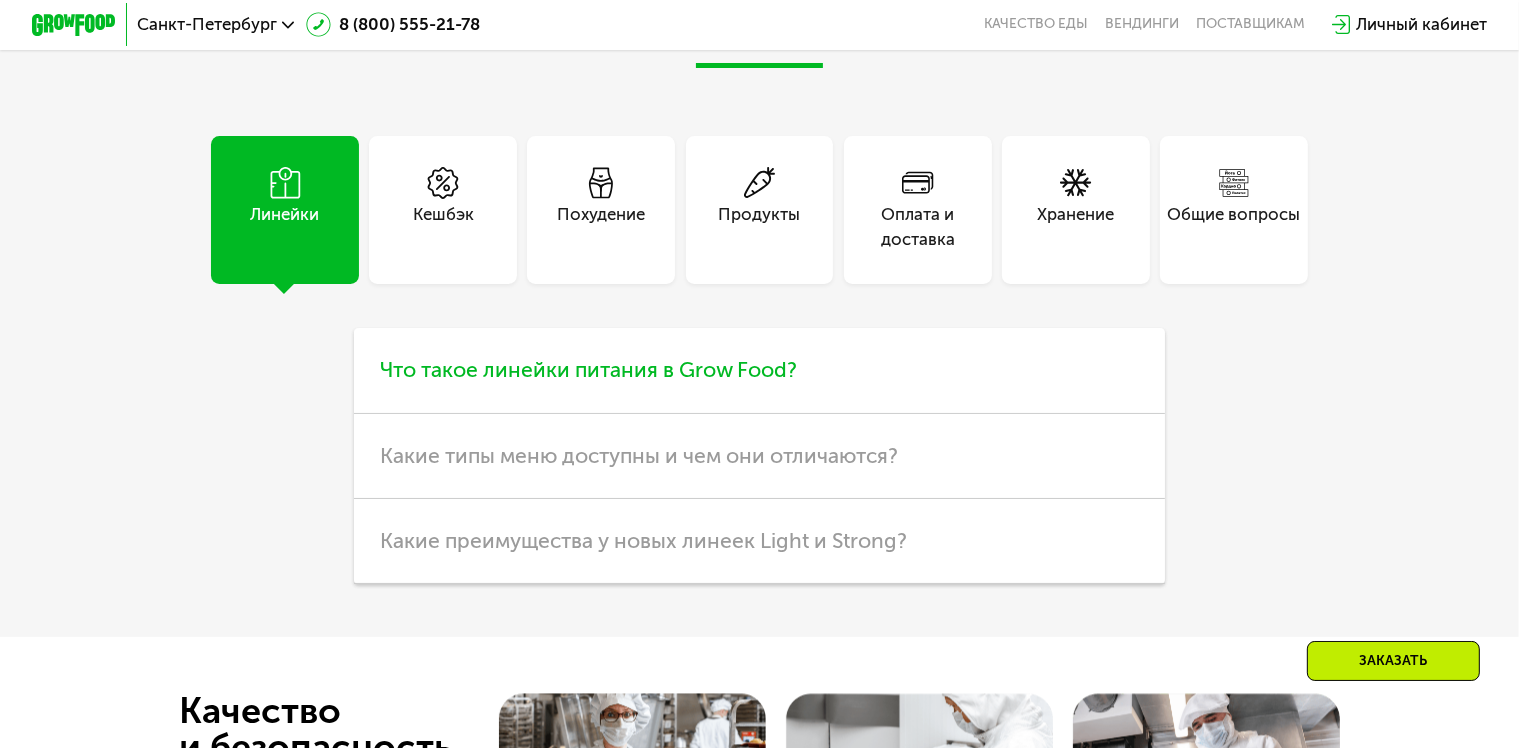 click on "Что такое линейки питания в Grow Food?" at bounding box center (588, 369) 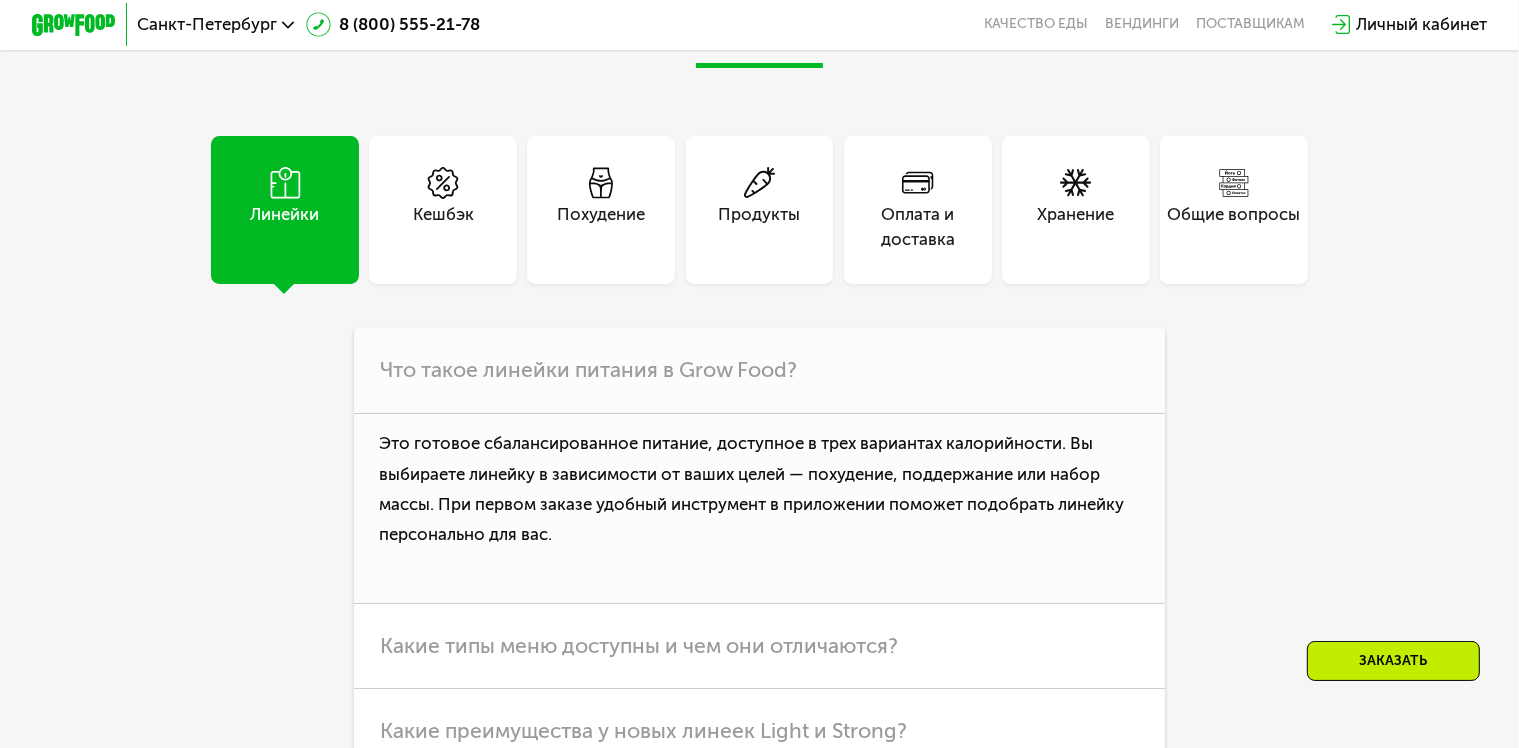 click on "Похудение" at bounding box center (601, 210) 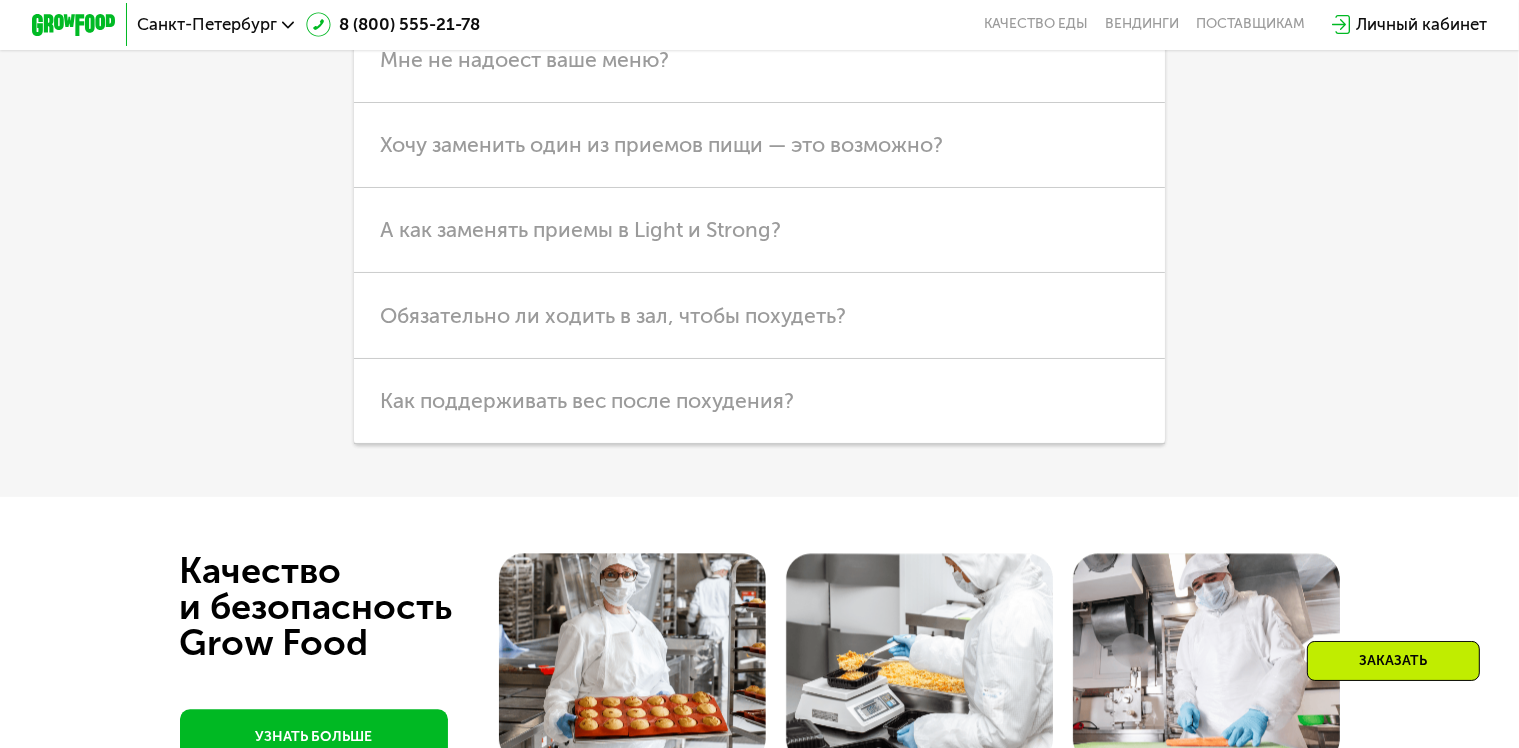 scroll, scrollTop: 4400, scrollLeft: 0, axis: vertical 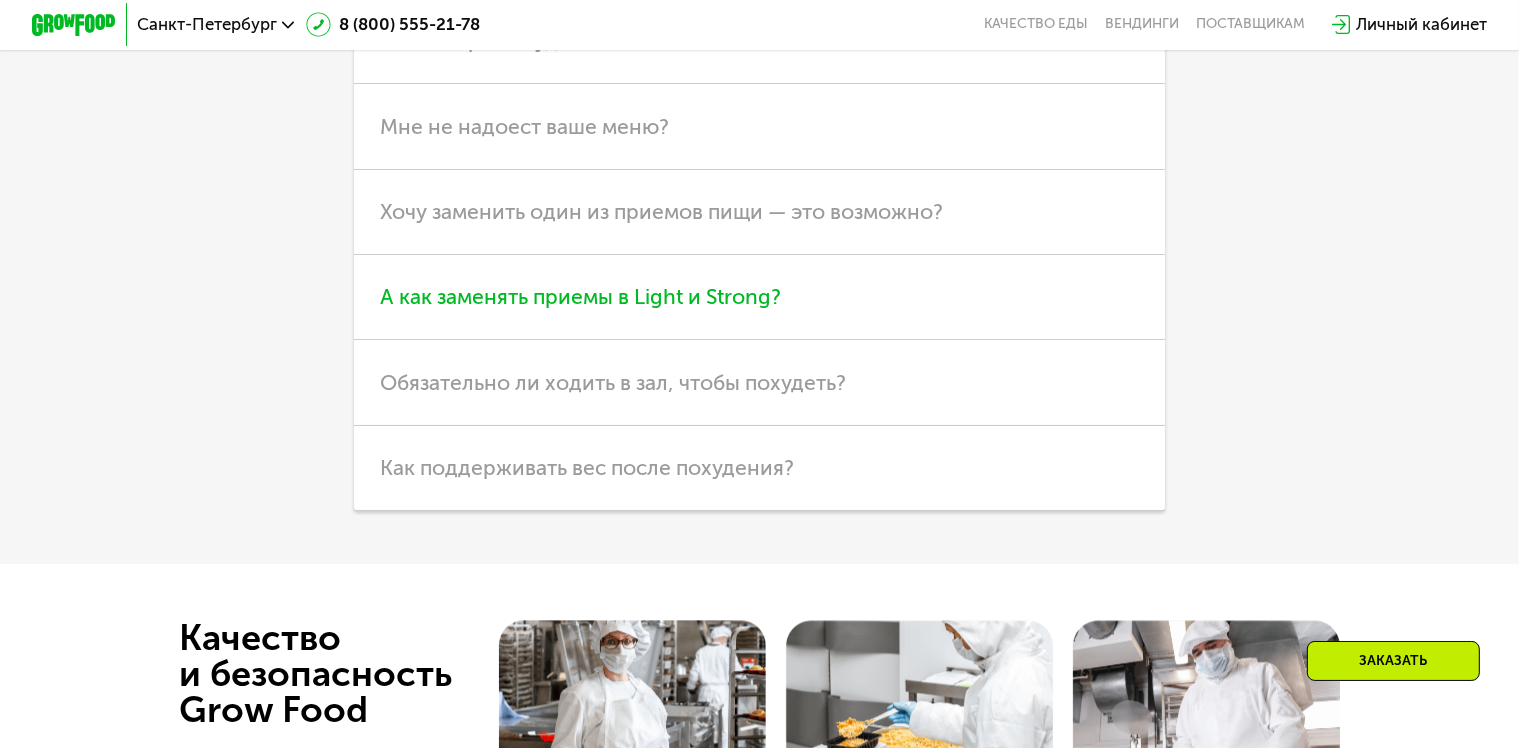 click on "А как заменять приемы в Light и Strong?" at bounding box center (580, 296) 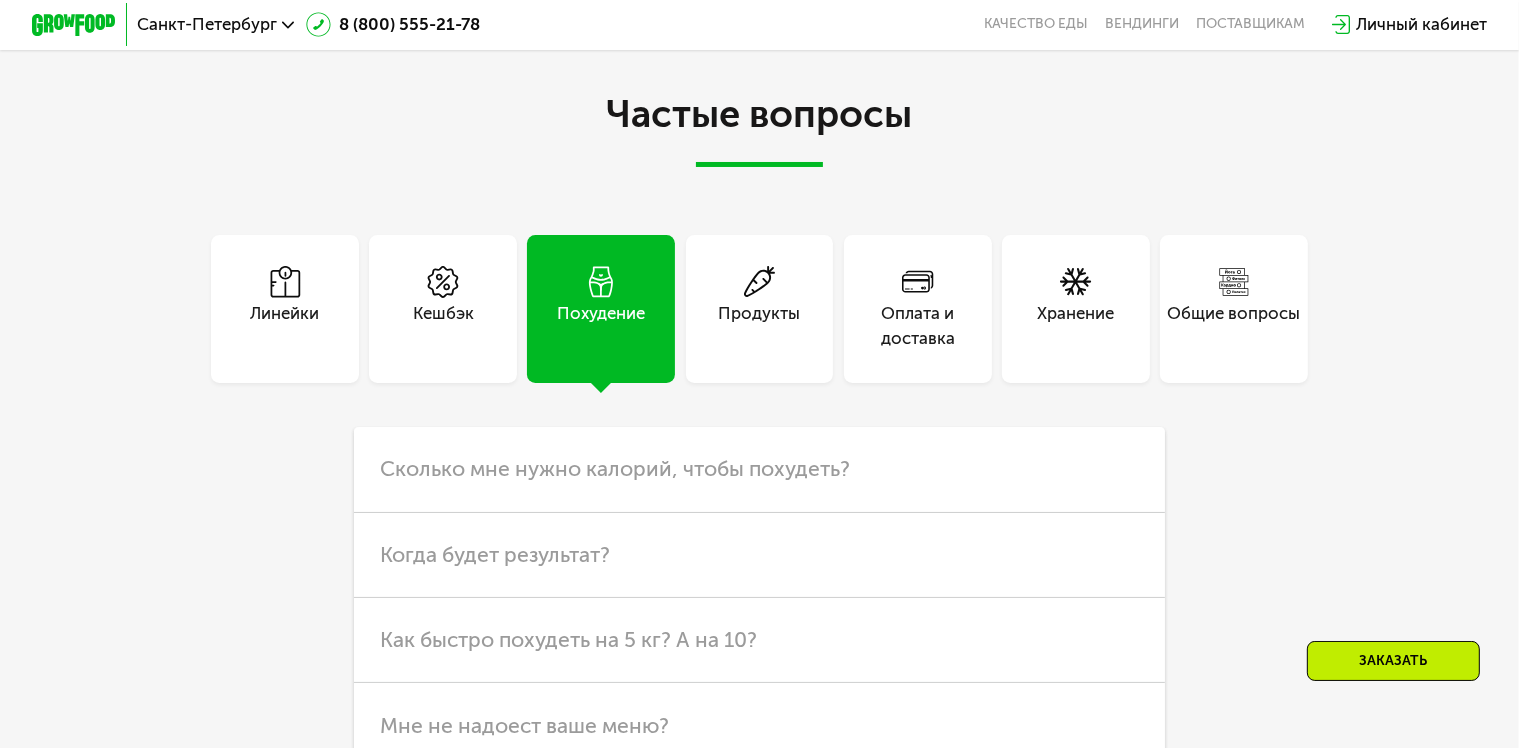scroll, scrollTop: 3800, scrollLeft: 0, axis: vertical 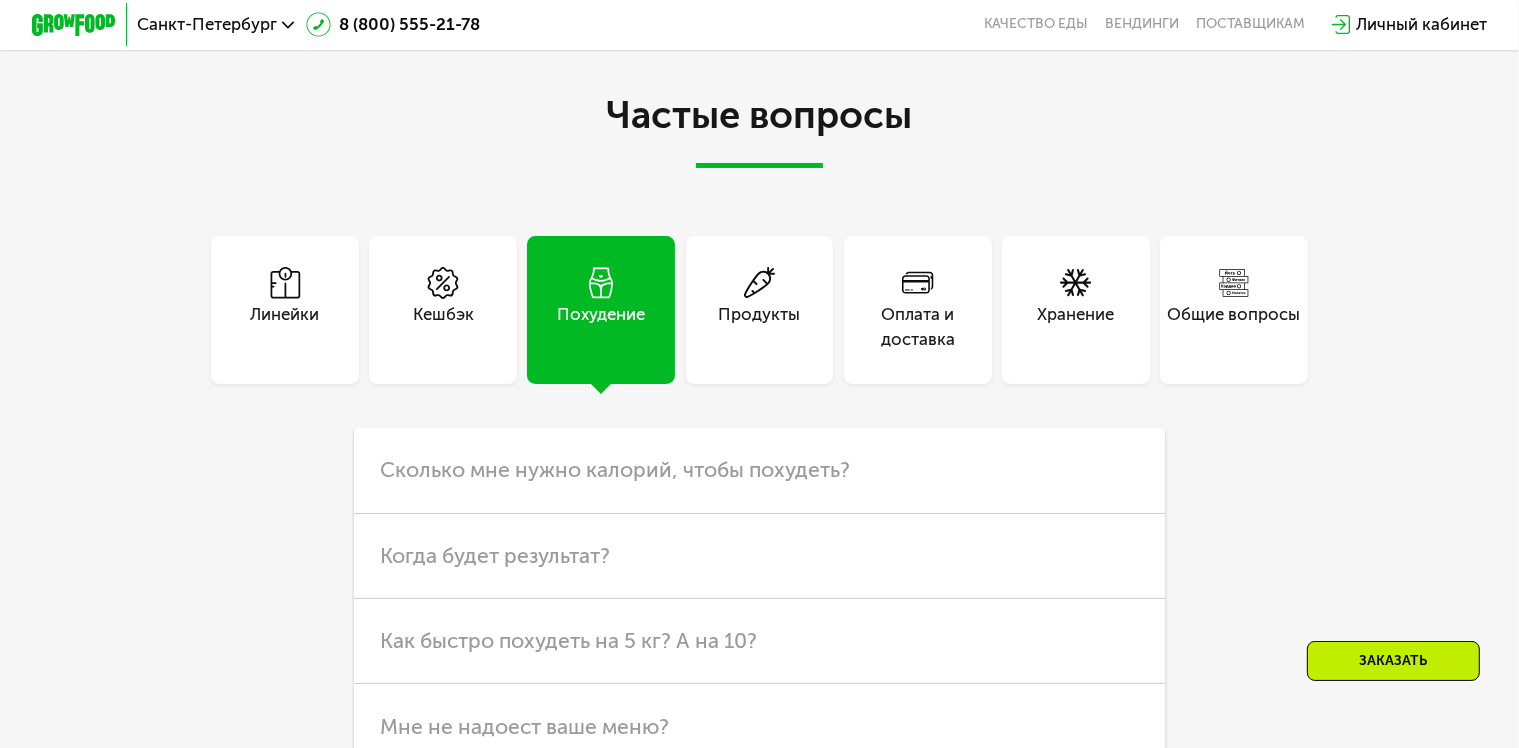 click on "Продукты" at bounding box center [759, 327] 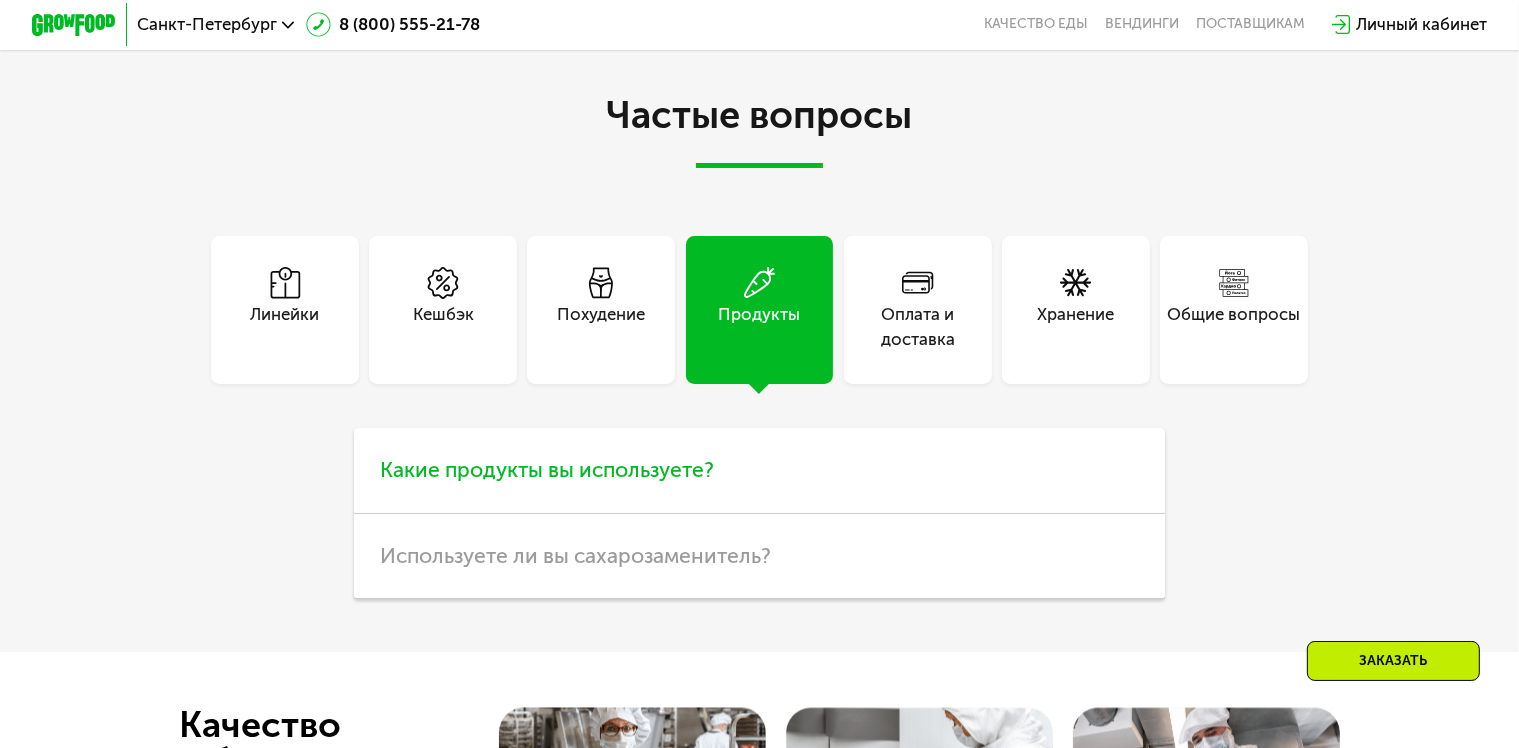 click on "Какие продукты вы используете?" at bounding box center (547, 469) 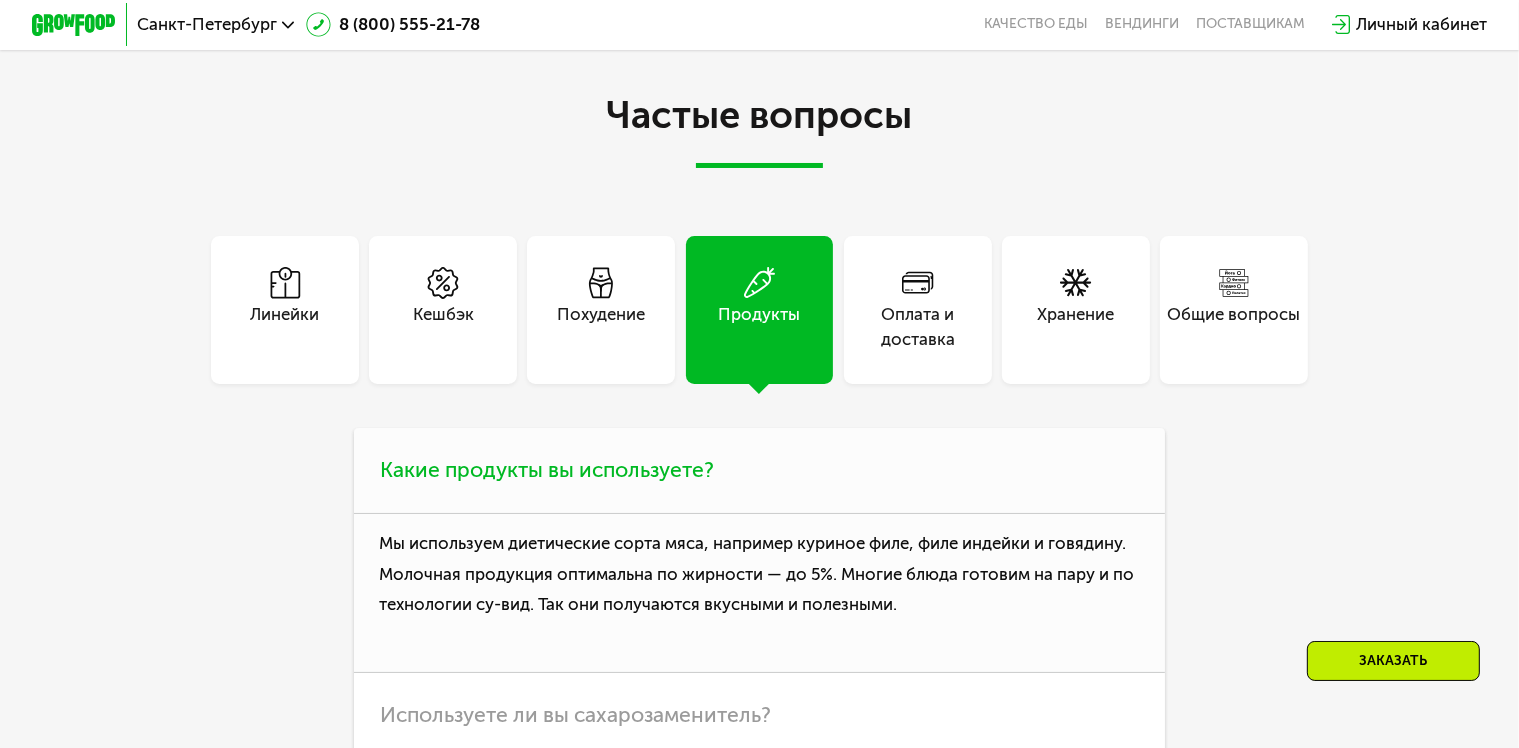 click on "Какие продукты вы используете?" at bounding box center [547, 469] 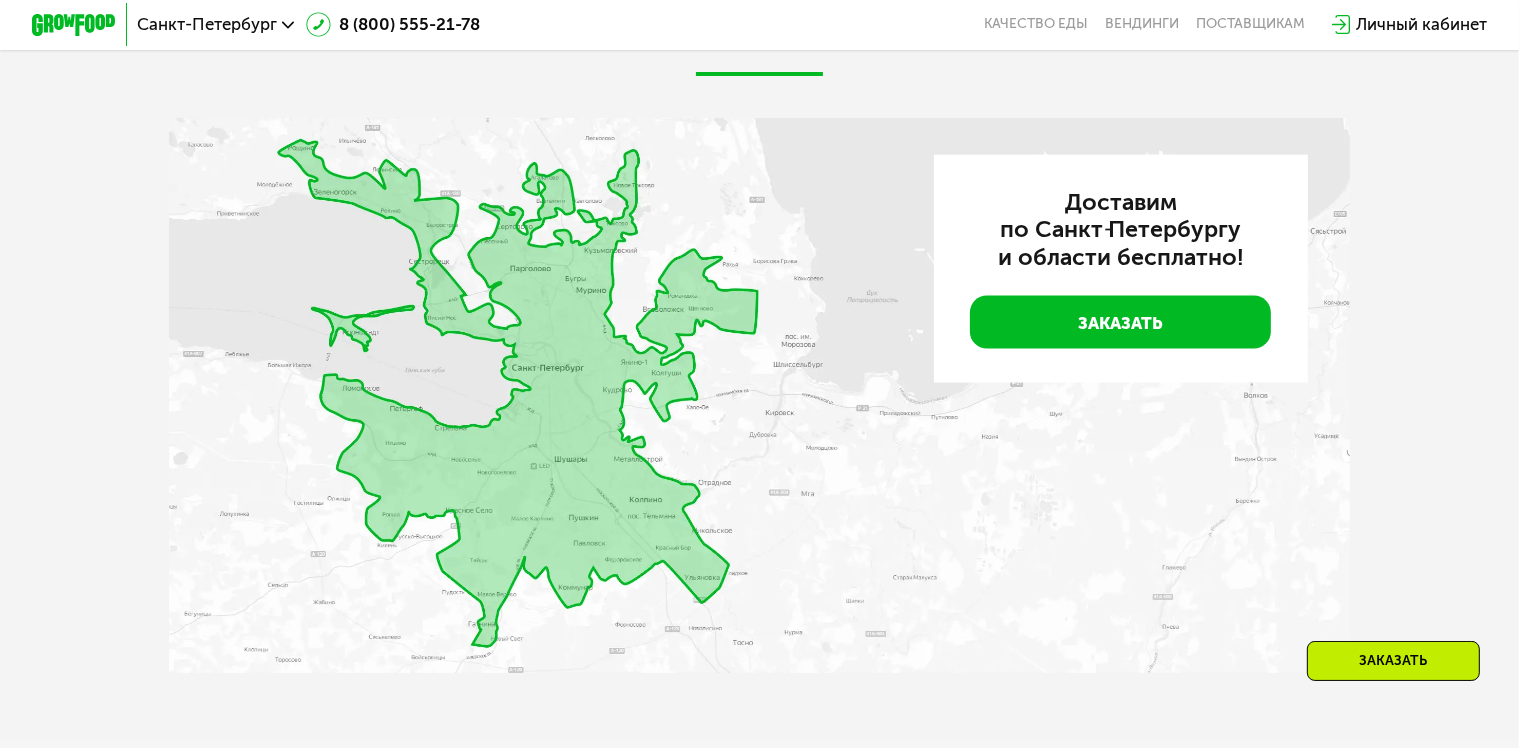 scroll, scrollTop: 3000, scrollLeft: 0, axis: vertical 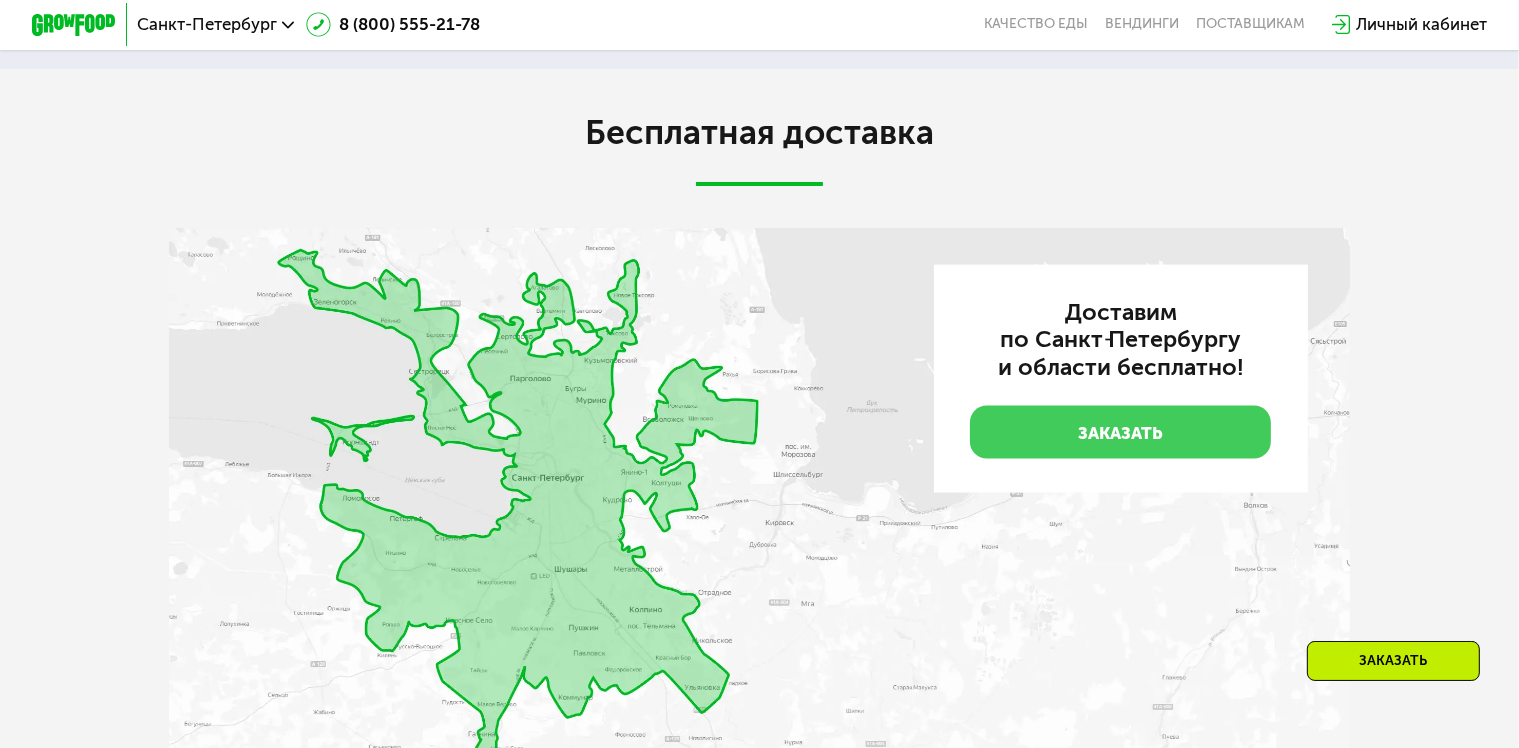 click on "Заказать" 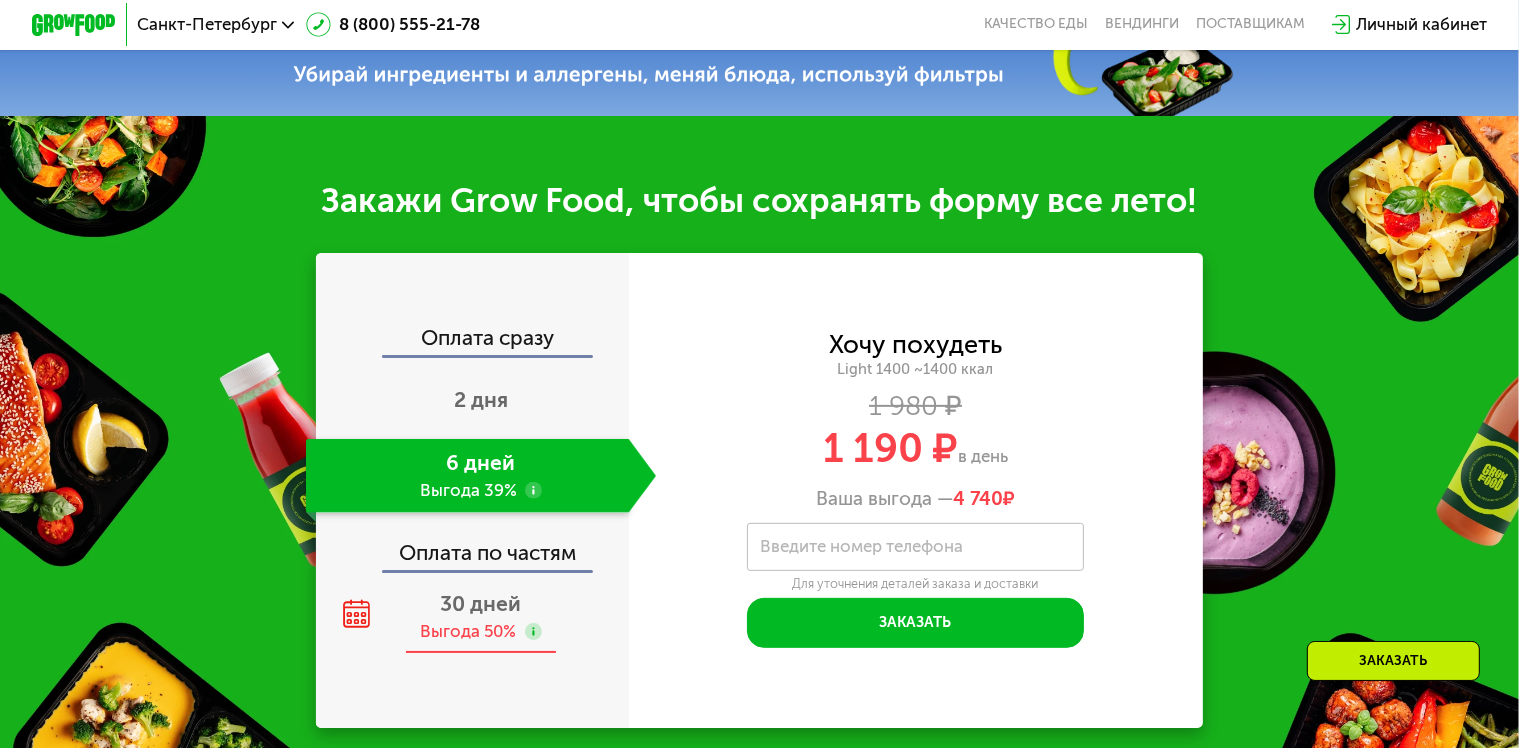 scroll, scrollTop: 680, scrollLeft: 0, axis: vertical 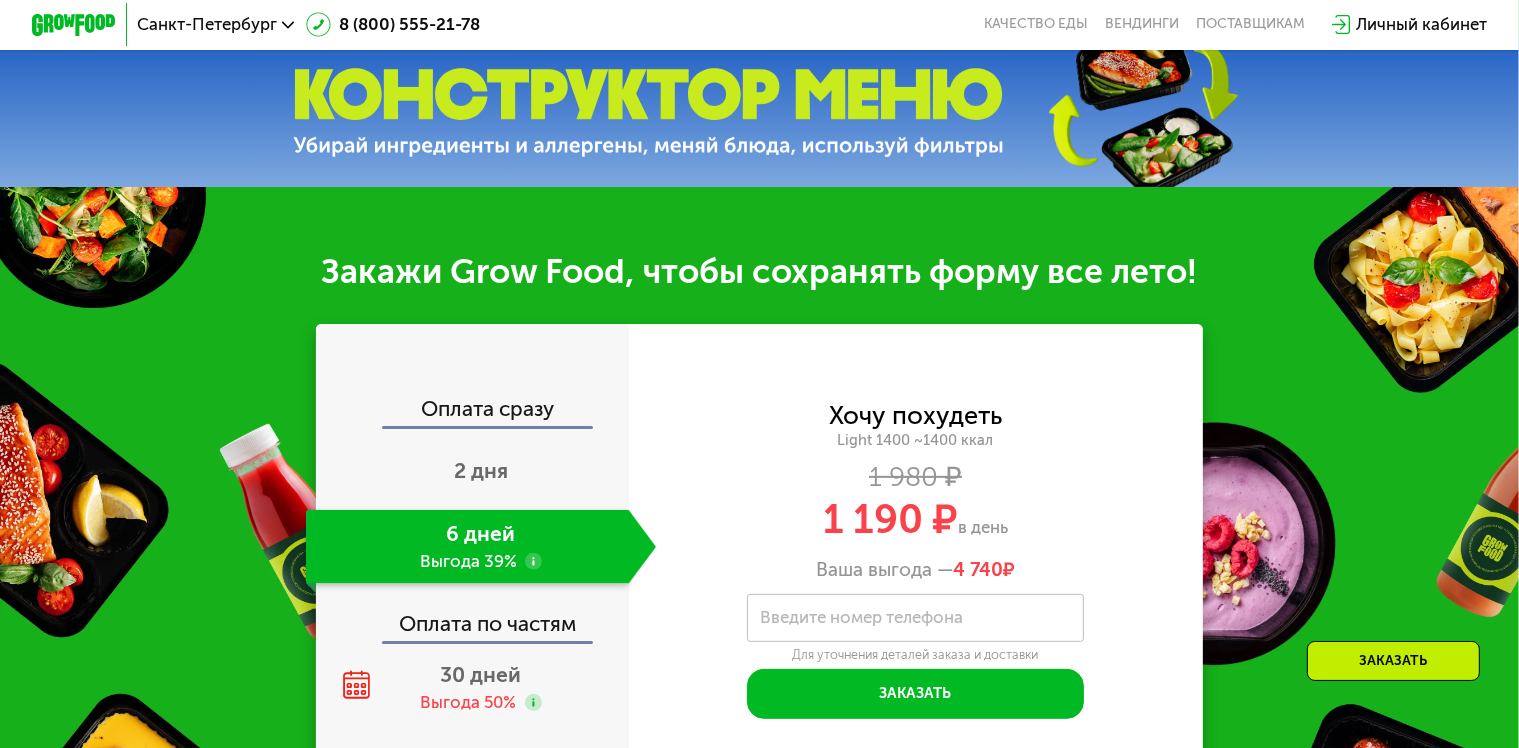 click at bounding box center [648, 112] 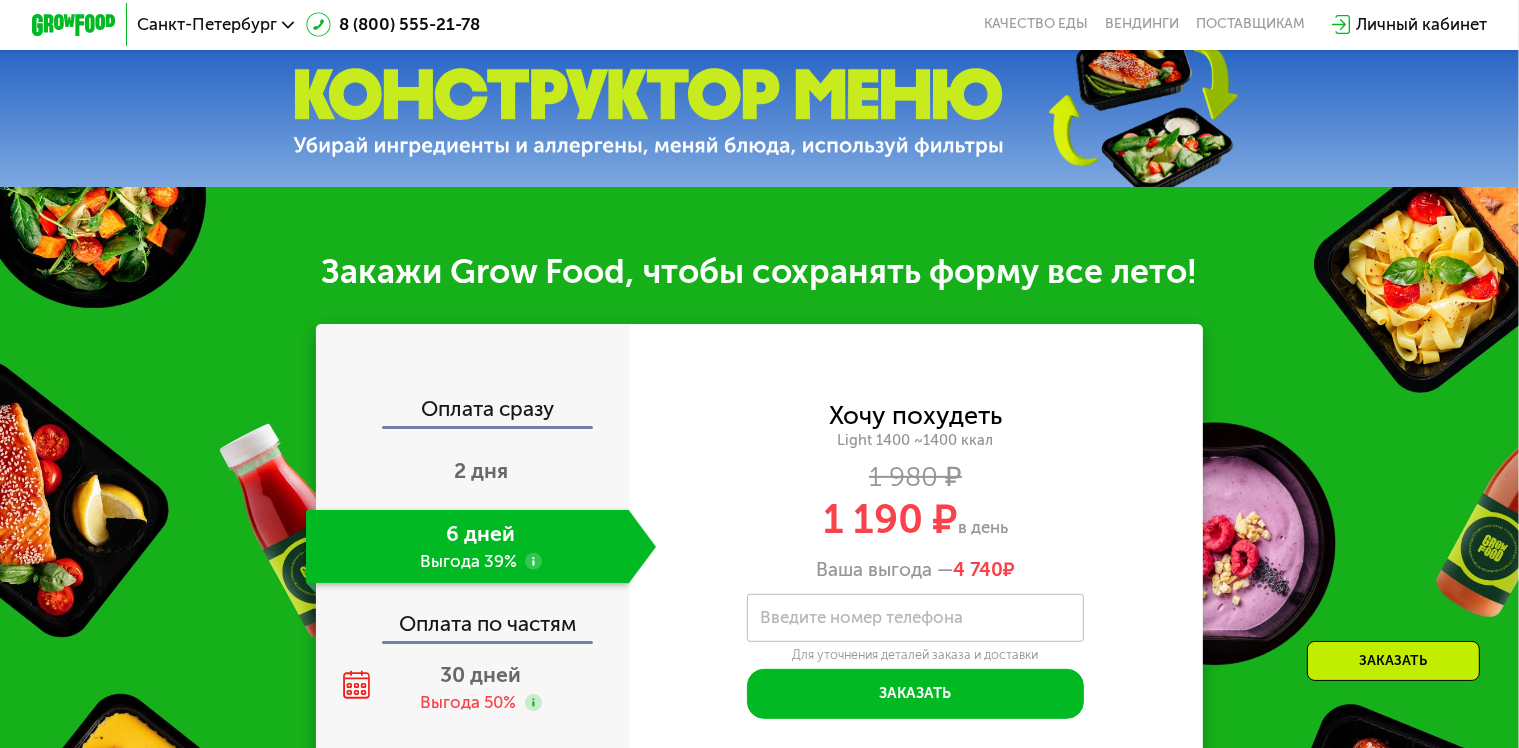 drag, startPoint x: 290, startPoint y: 32, endPoint x: 281, endPoint y: 23, distance: 12.727922 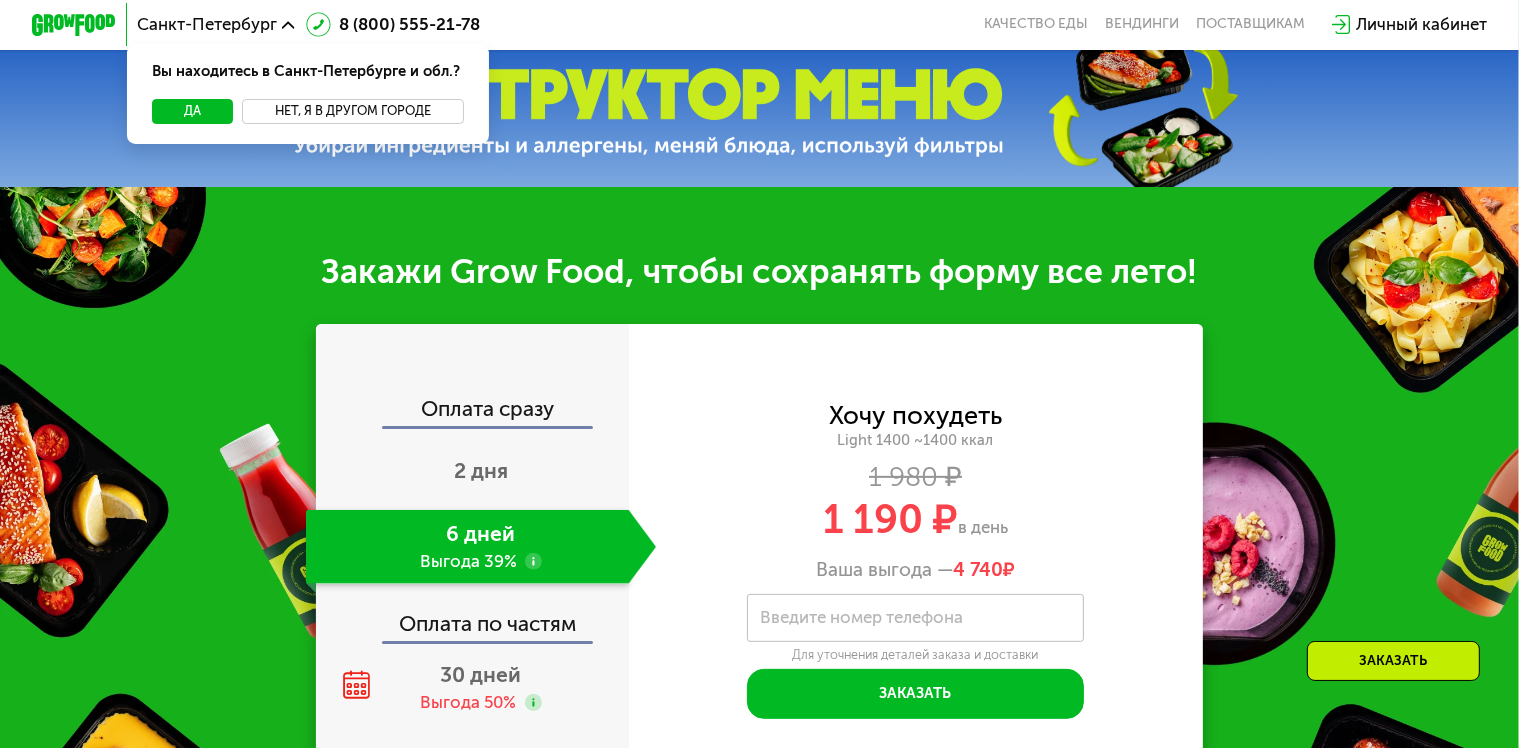 click on "Нет, я в другом городе" at bounding box center (353, 111) 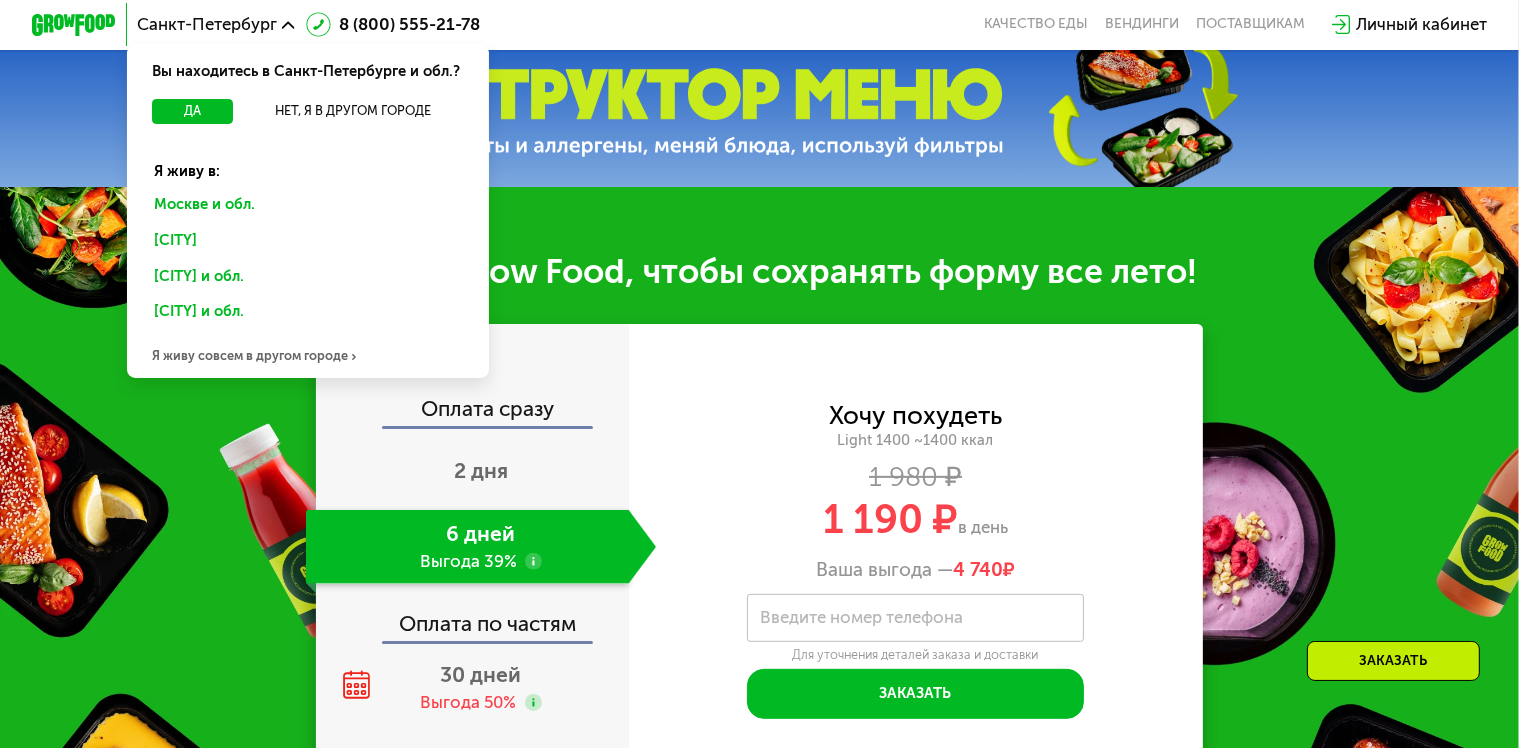 click on "Москве и обл." 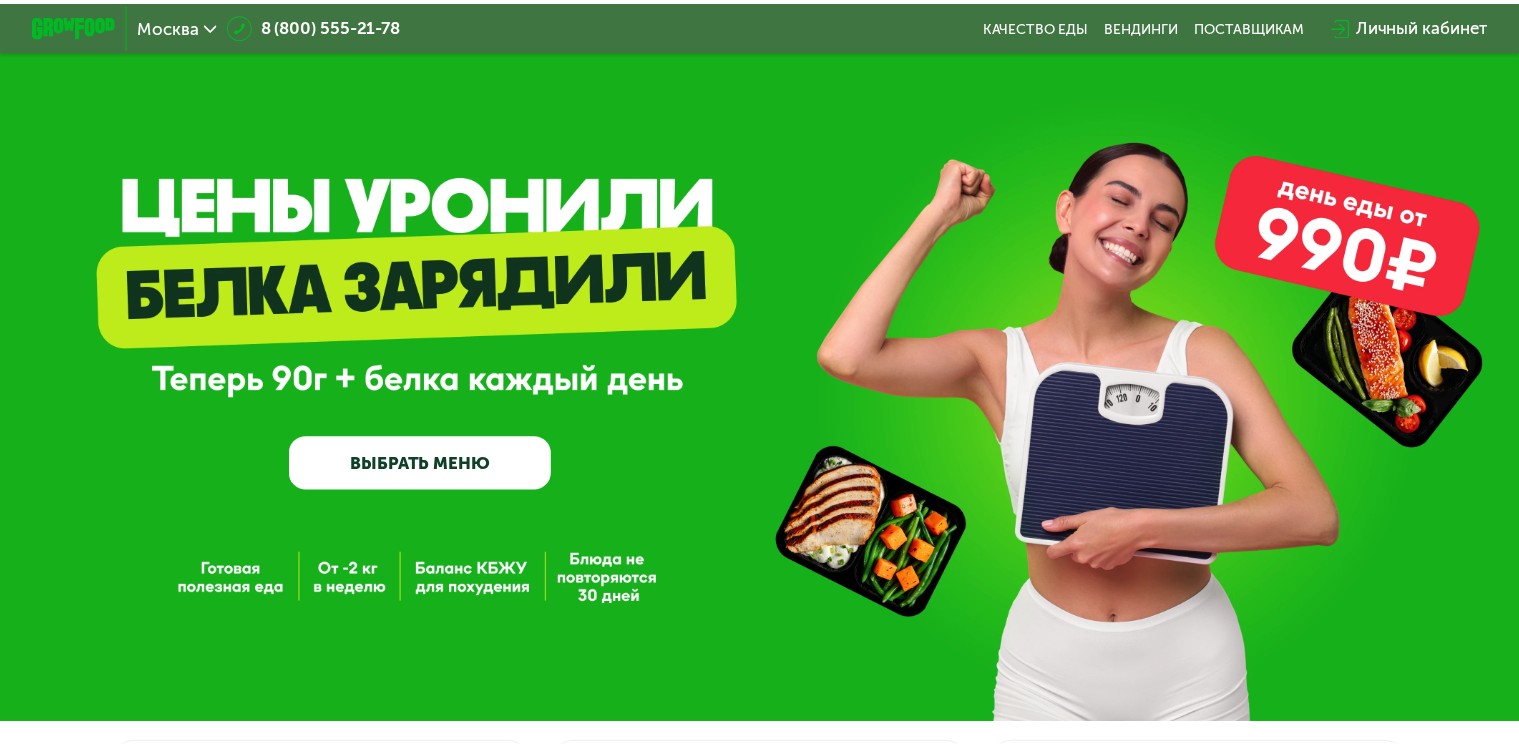 scroll, scrollTop: 0, scrollLeft: 0, axis: both 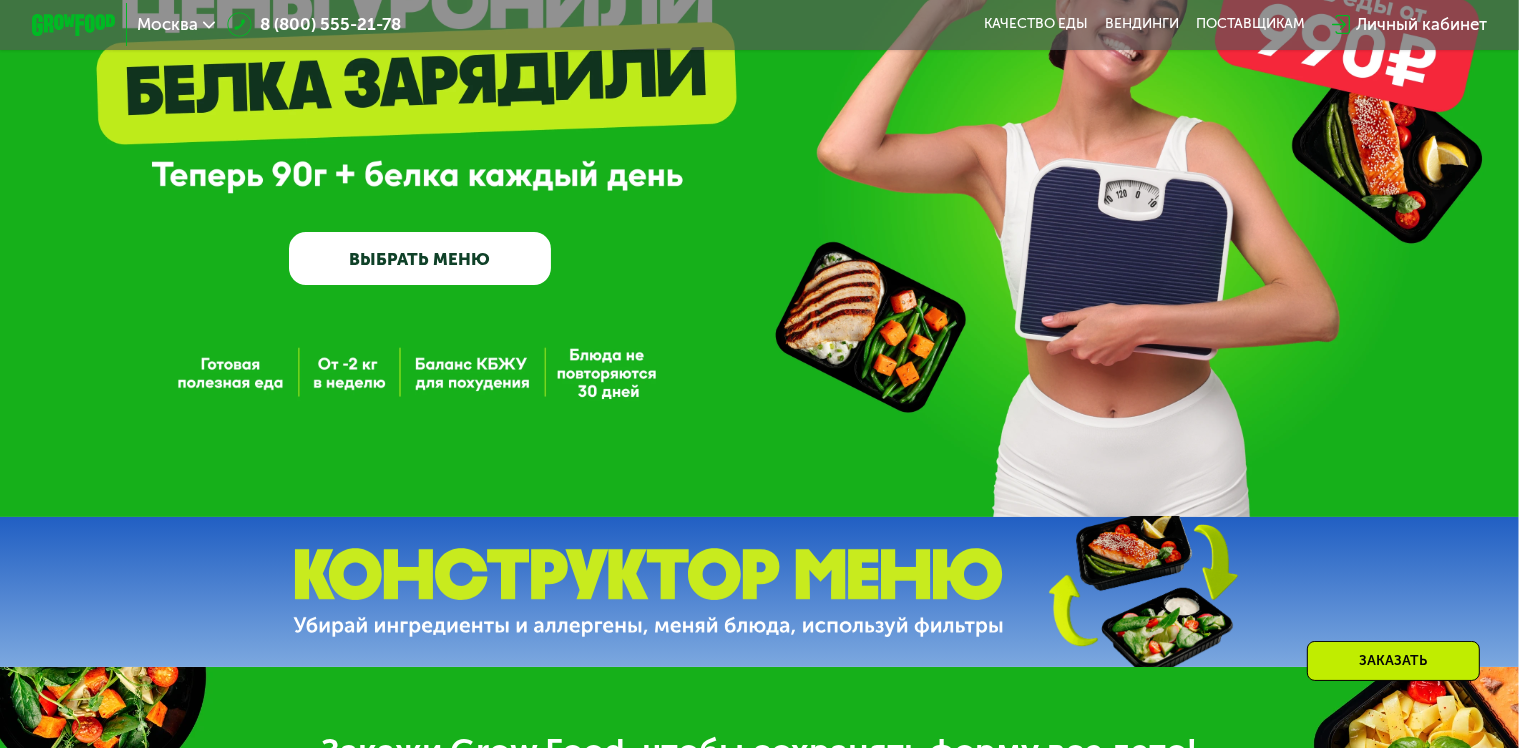 click on "ВЫБРАТЬ МЕНЮ" at bounding box center [420, 258] 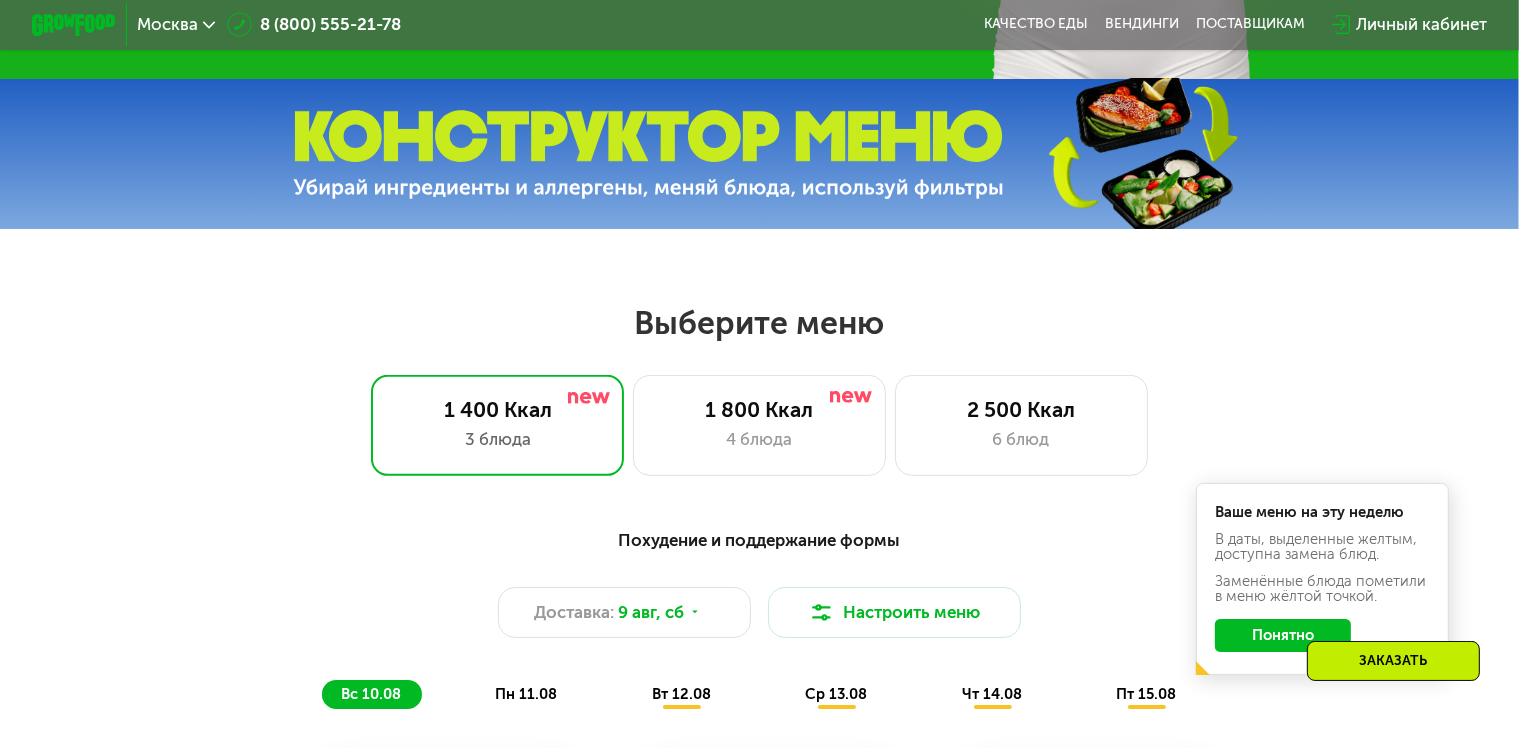 scroll, scrollTop: 700, scrollLeft: 0, axis: vertical 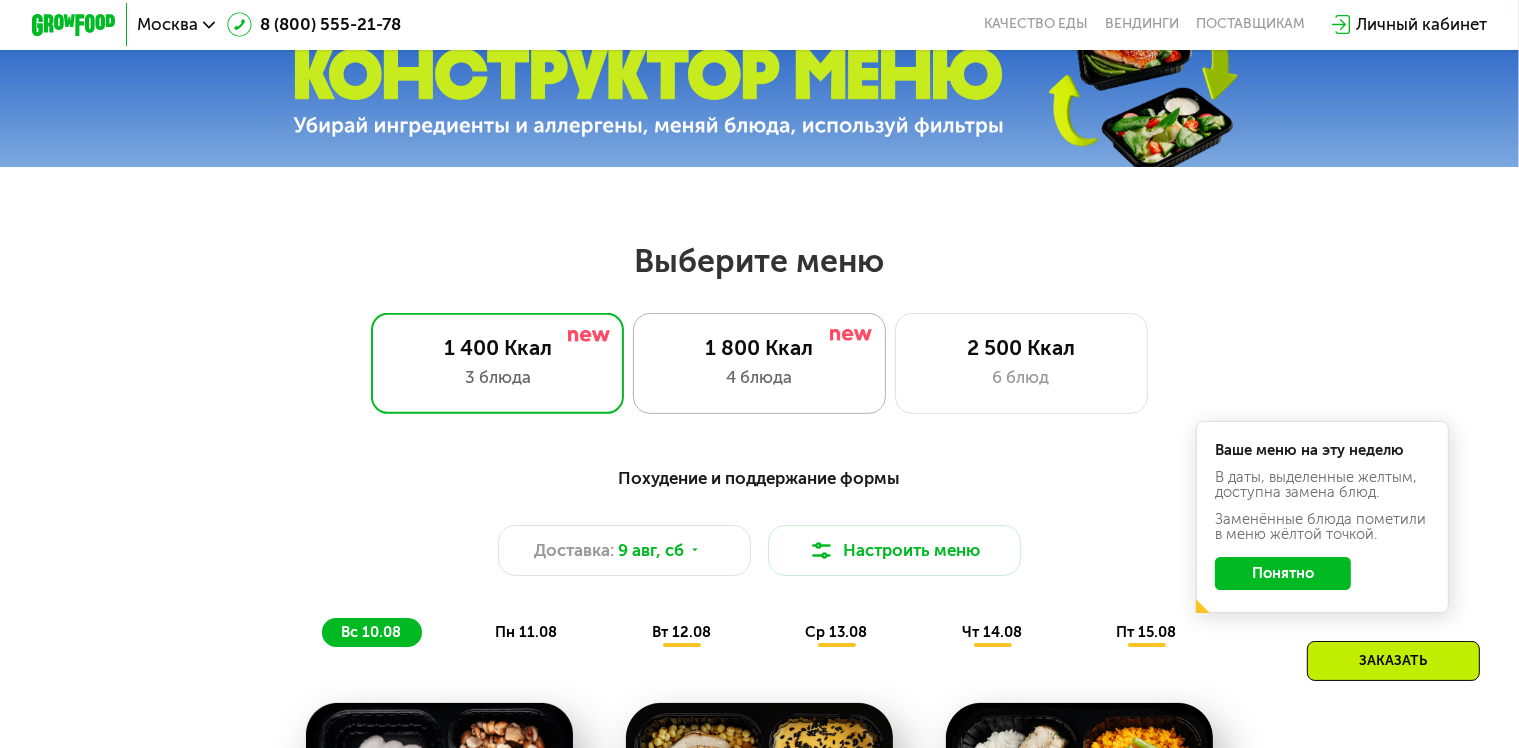 click on "4 блюда" at bounding box center (759, 377) 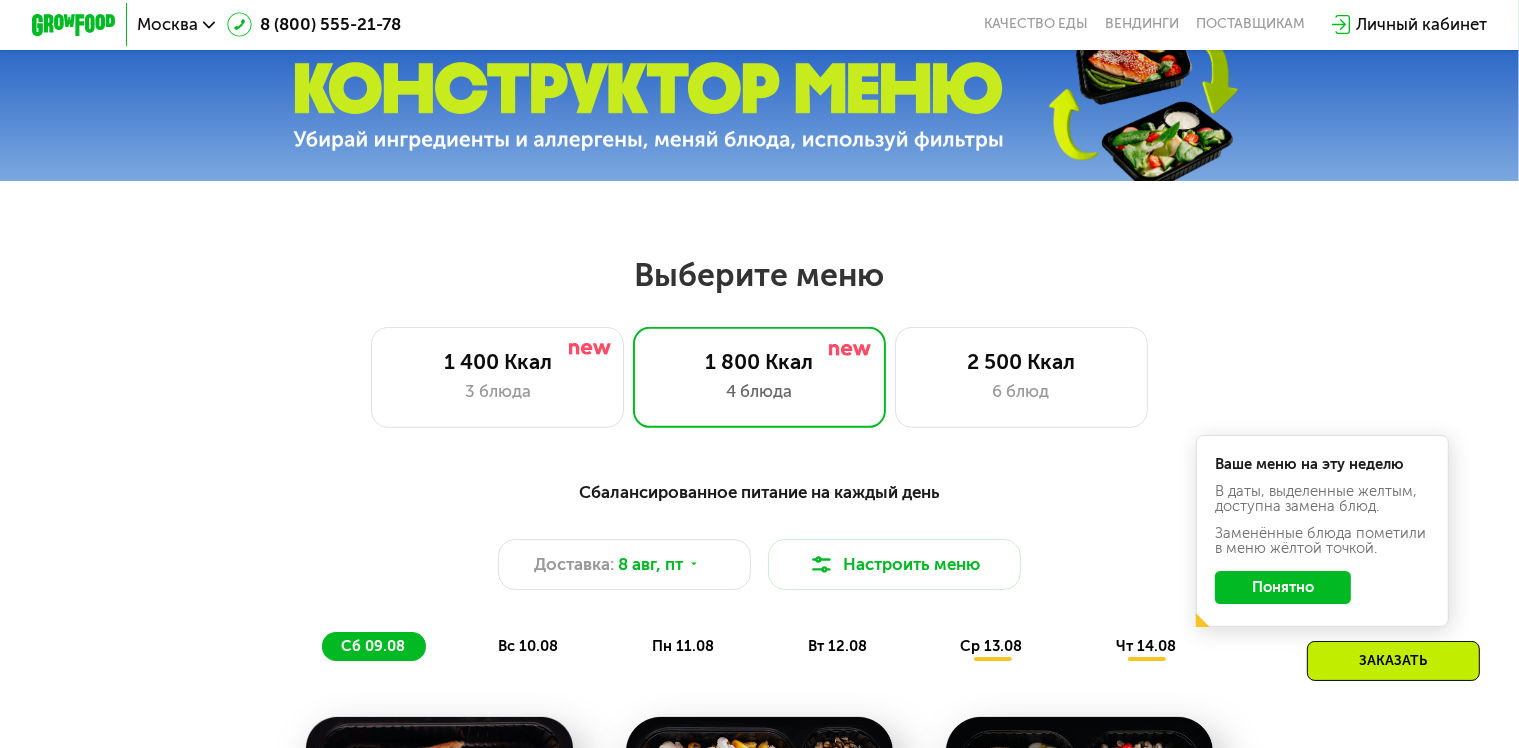 scroll, scrollTop: 600, scrollLeft: 0, axis: vertical 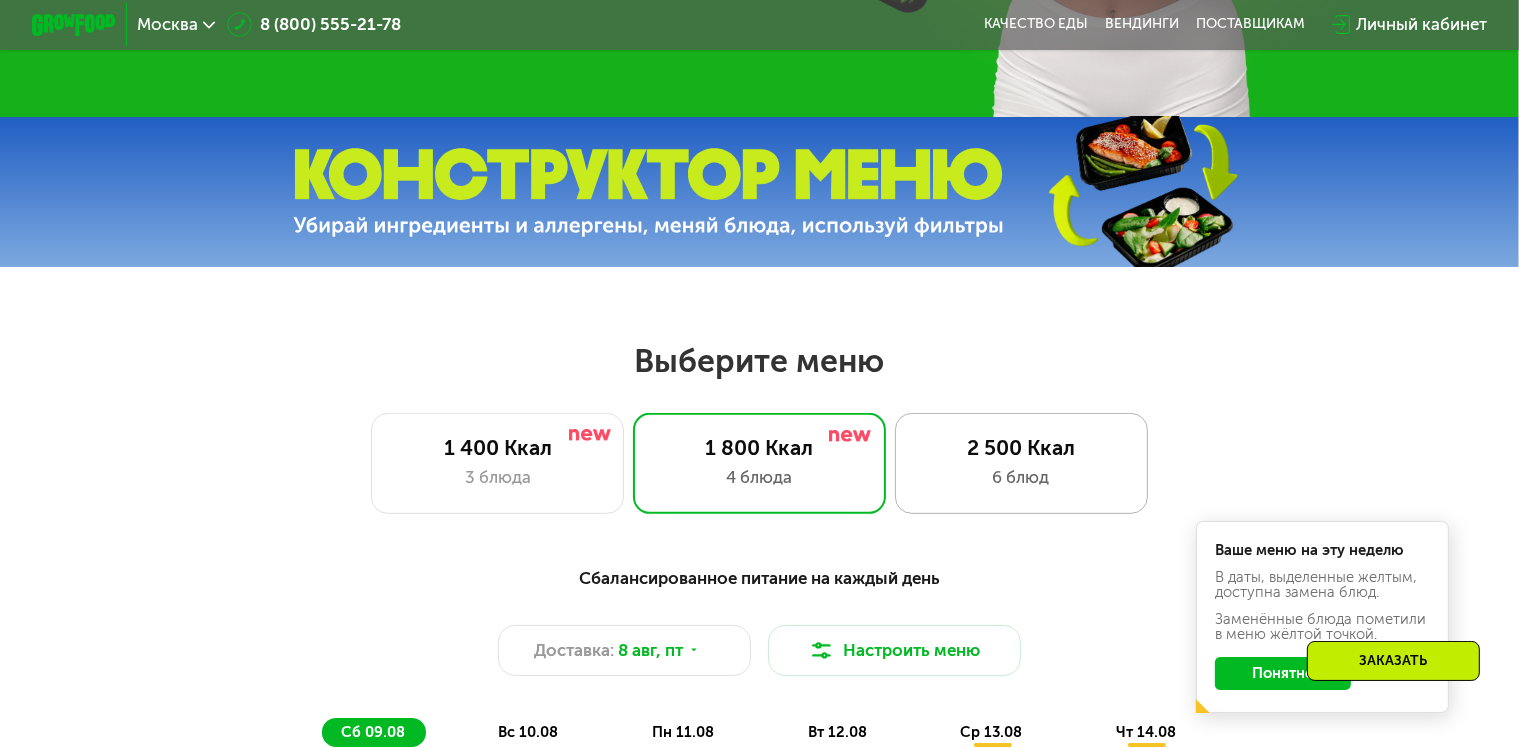 click on "6 блюд" at bounding box center (1021, 477) 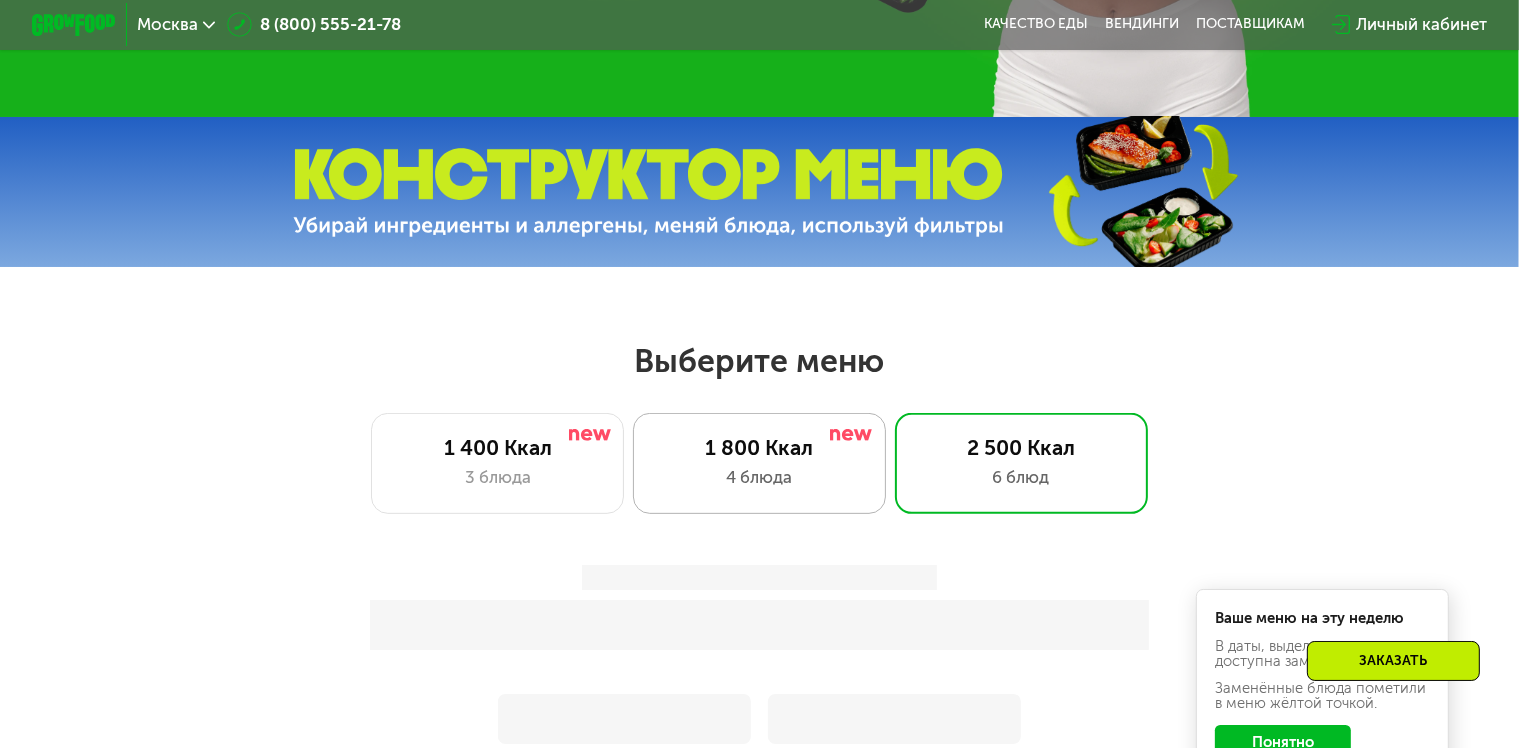 click on "1 800 Ккал" at bounding box center (759, 447) 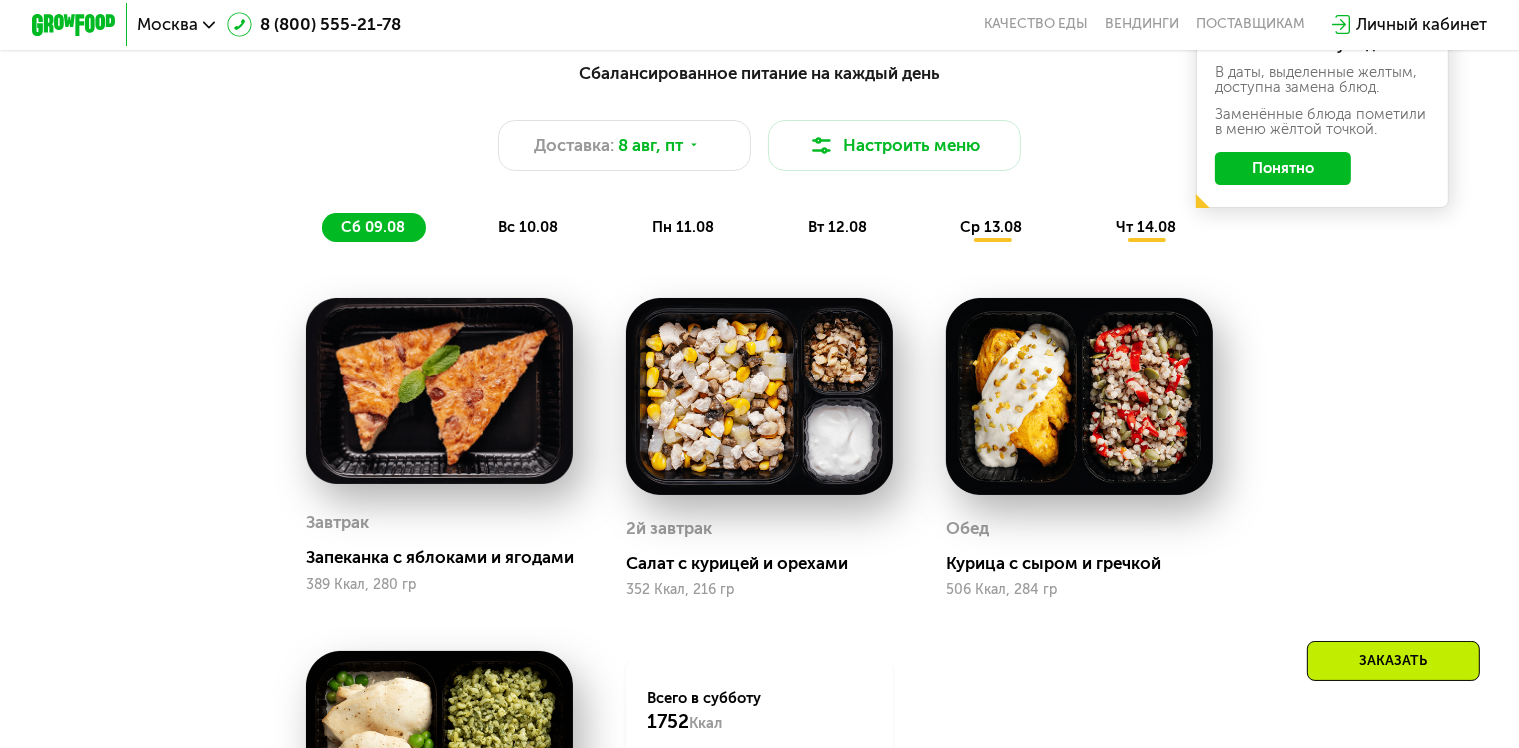 scroll, scrollTop: 1100, scrollLeft: 0, axis: vertical 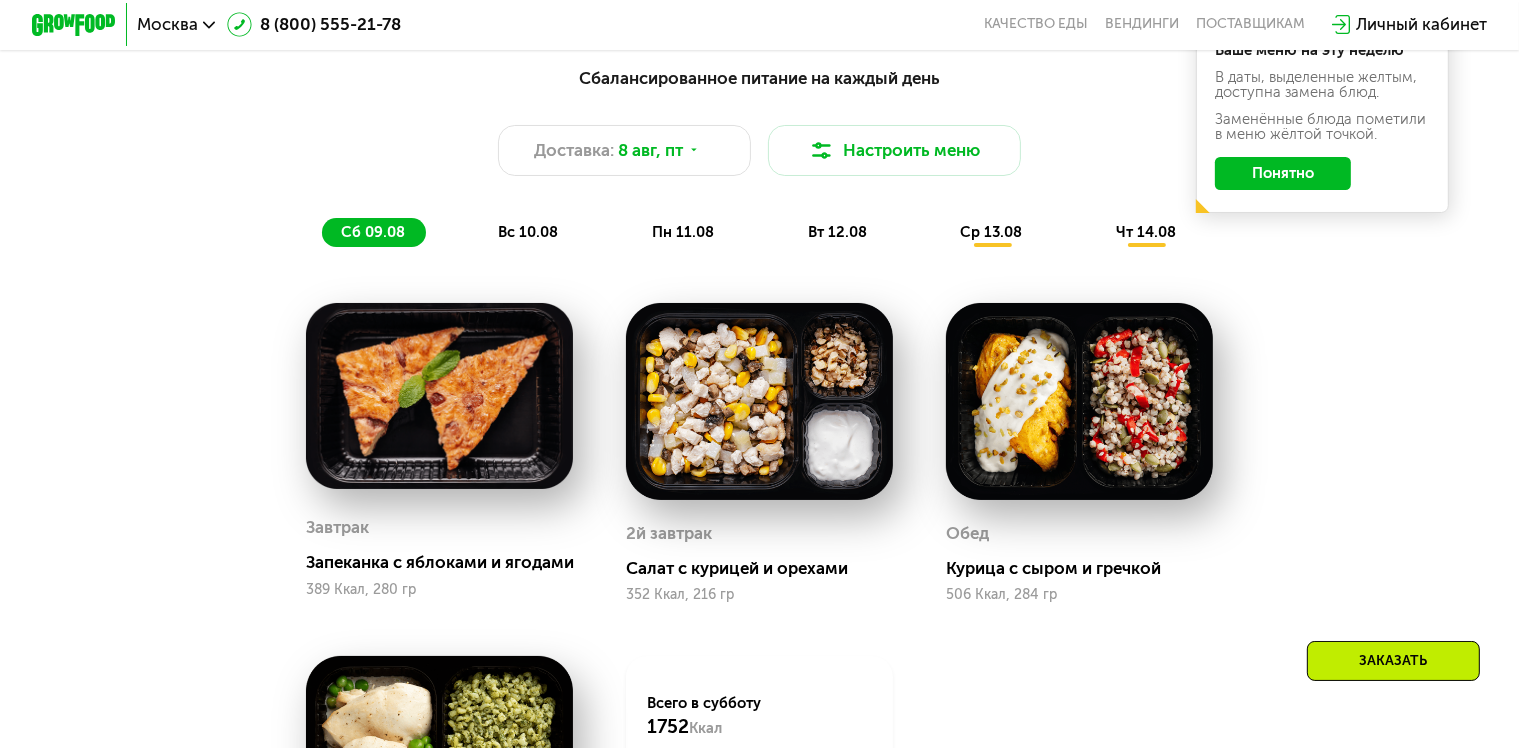 click on "вс 10.08" 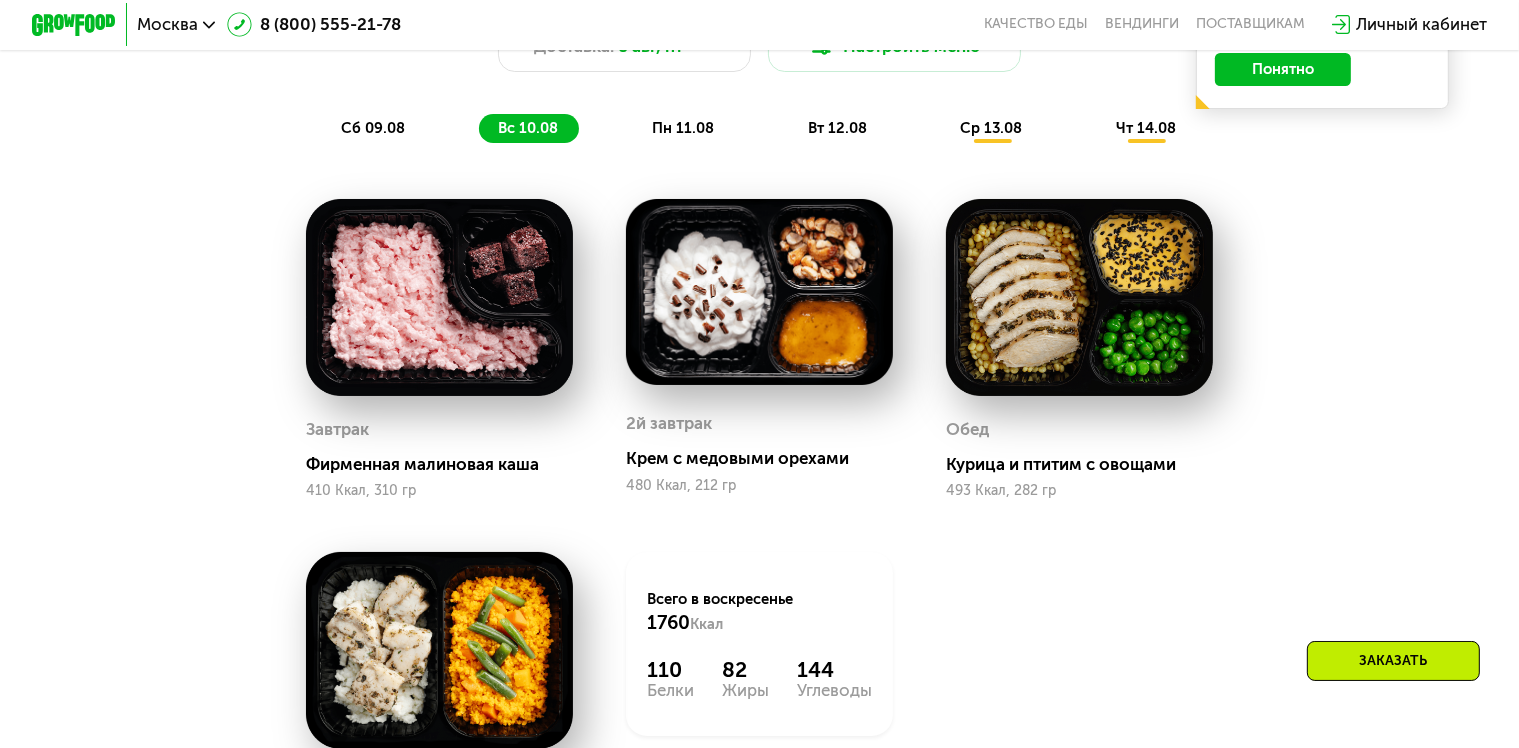 scroll, scrollTop: 1100, scrollLeft: 0, axis: vertical 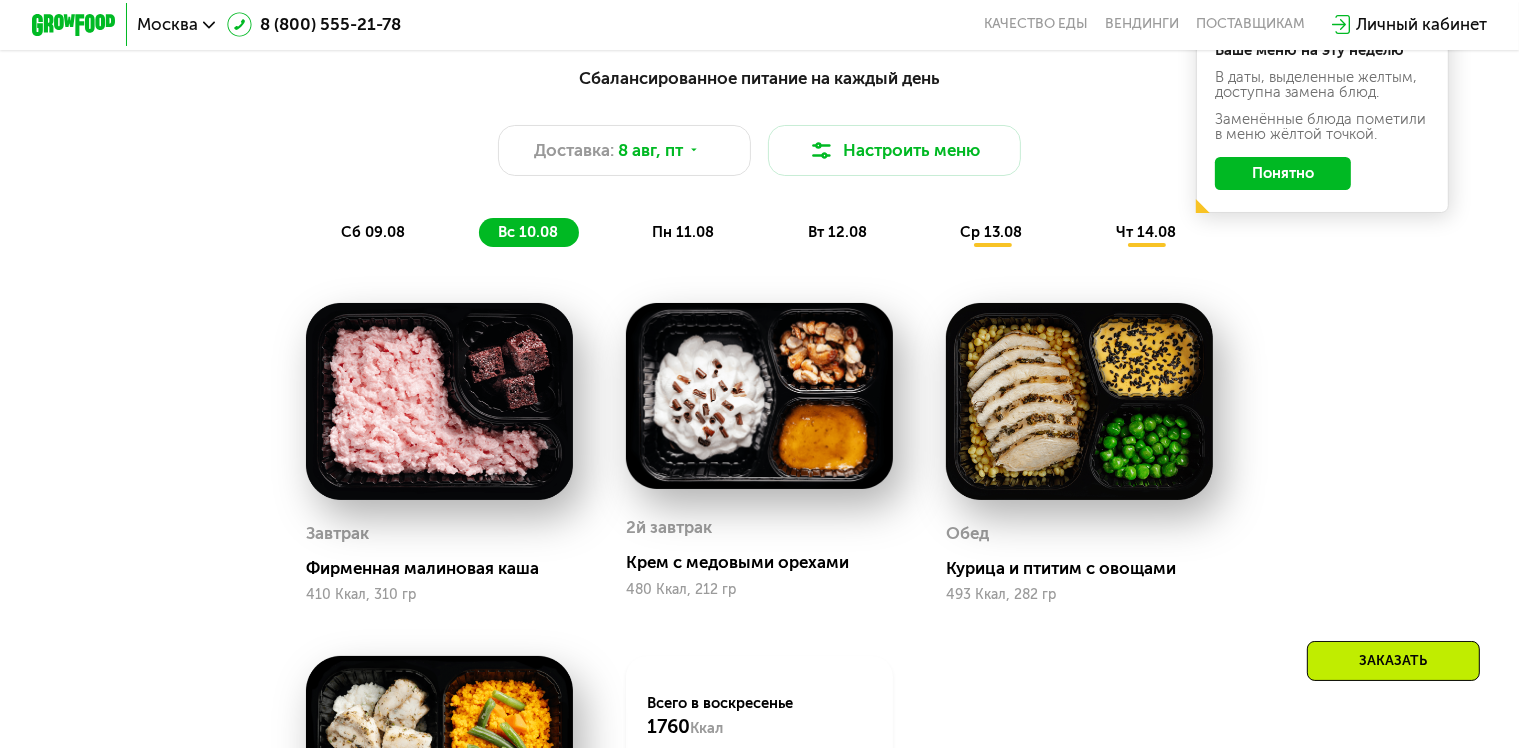click on "пн 11.08" at bounding box center [683, 232] 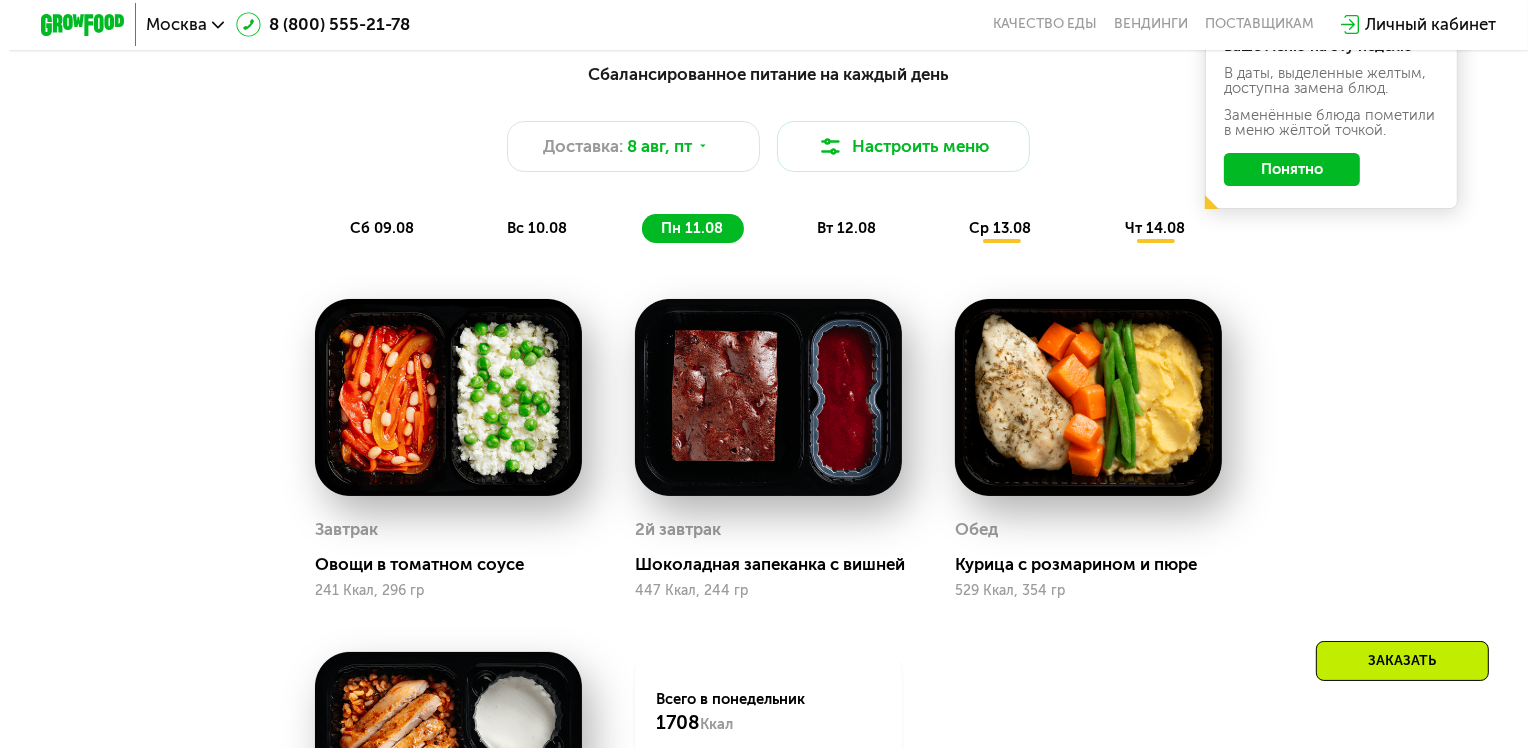 scroll, scrollTop: 1100, scrollLeft: 0, axis: vertical 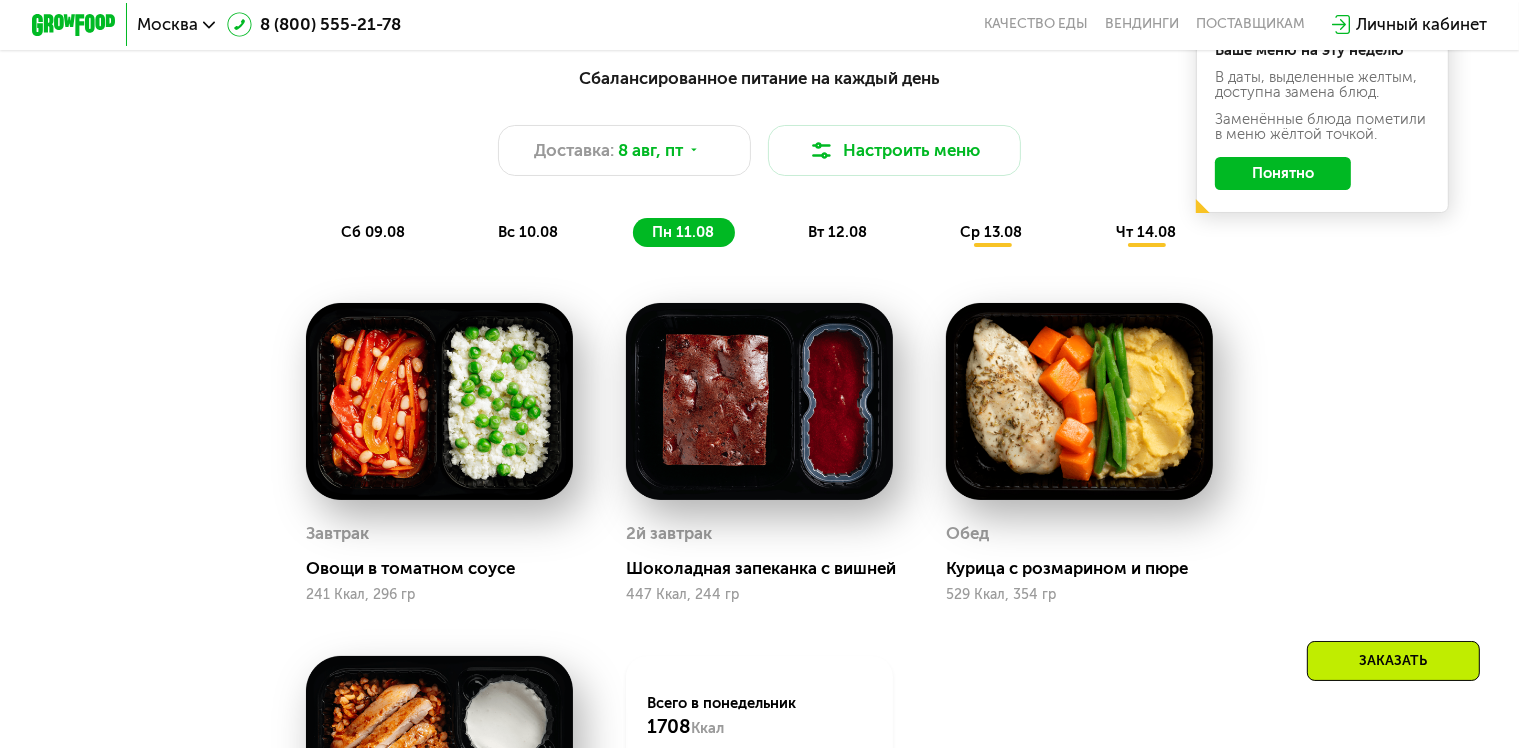 click on "вт 12.08" at bounding box center (837, 232) 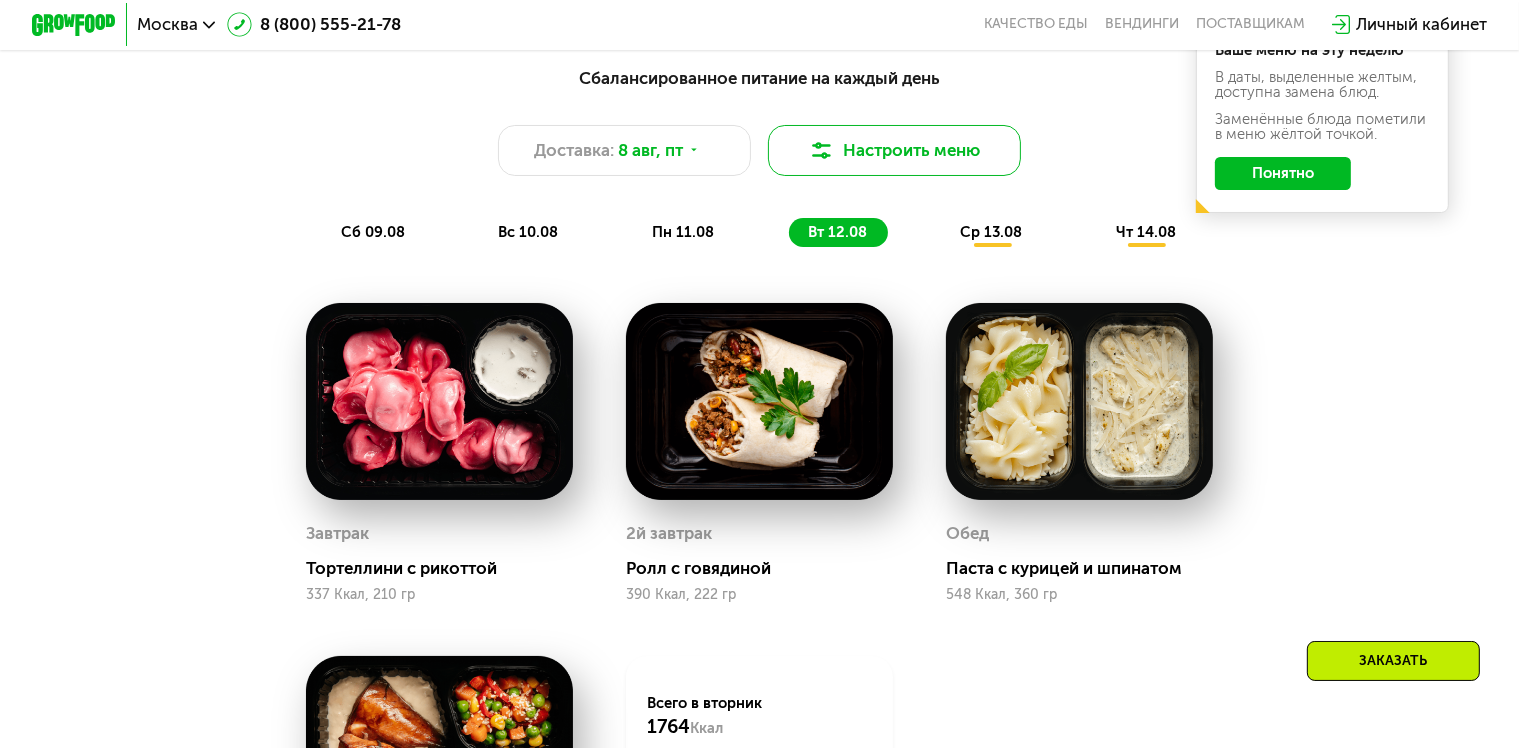 click on "Настроить меню" at bounding box center (894, 150) 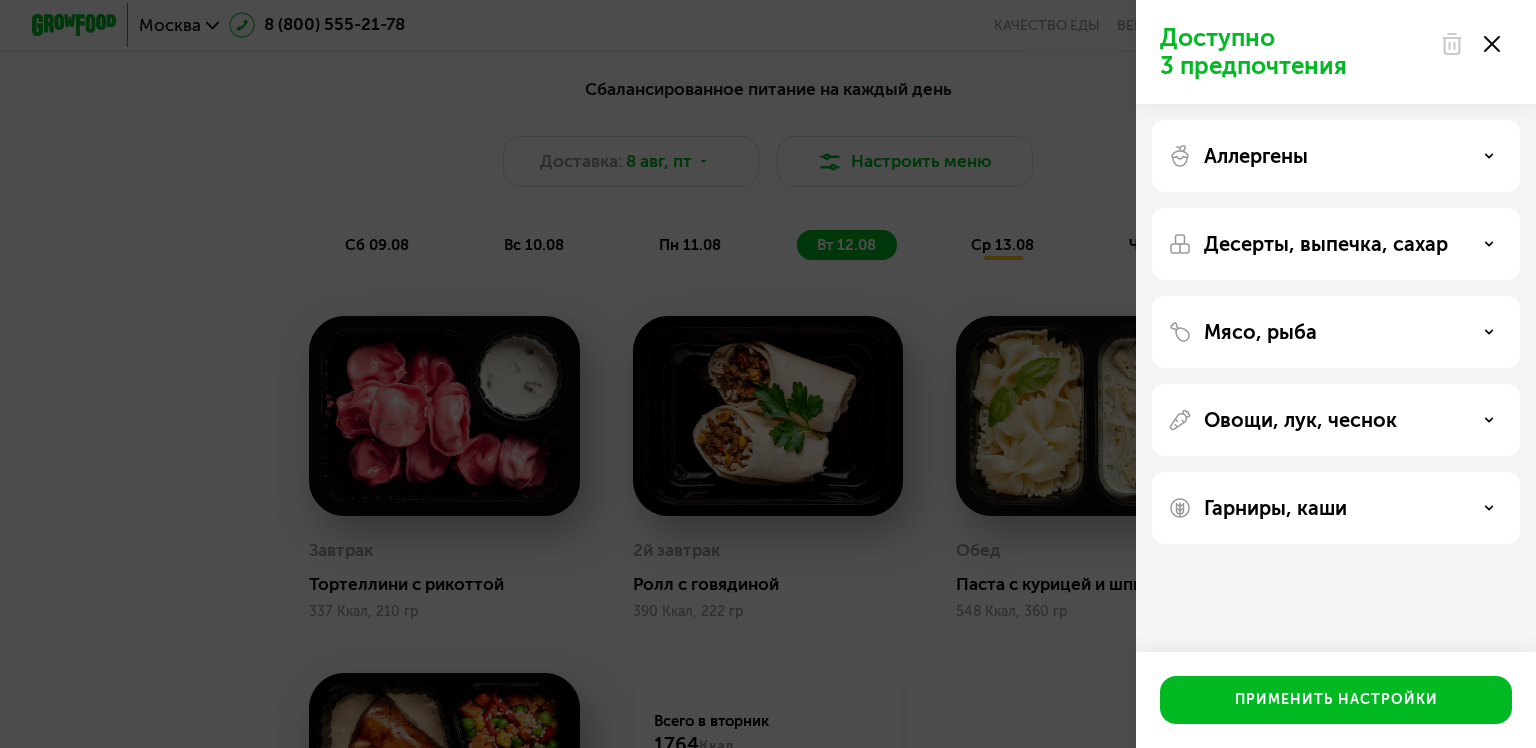 click on "Аллергены" at bounding box center (1336, 156) 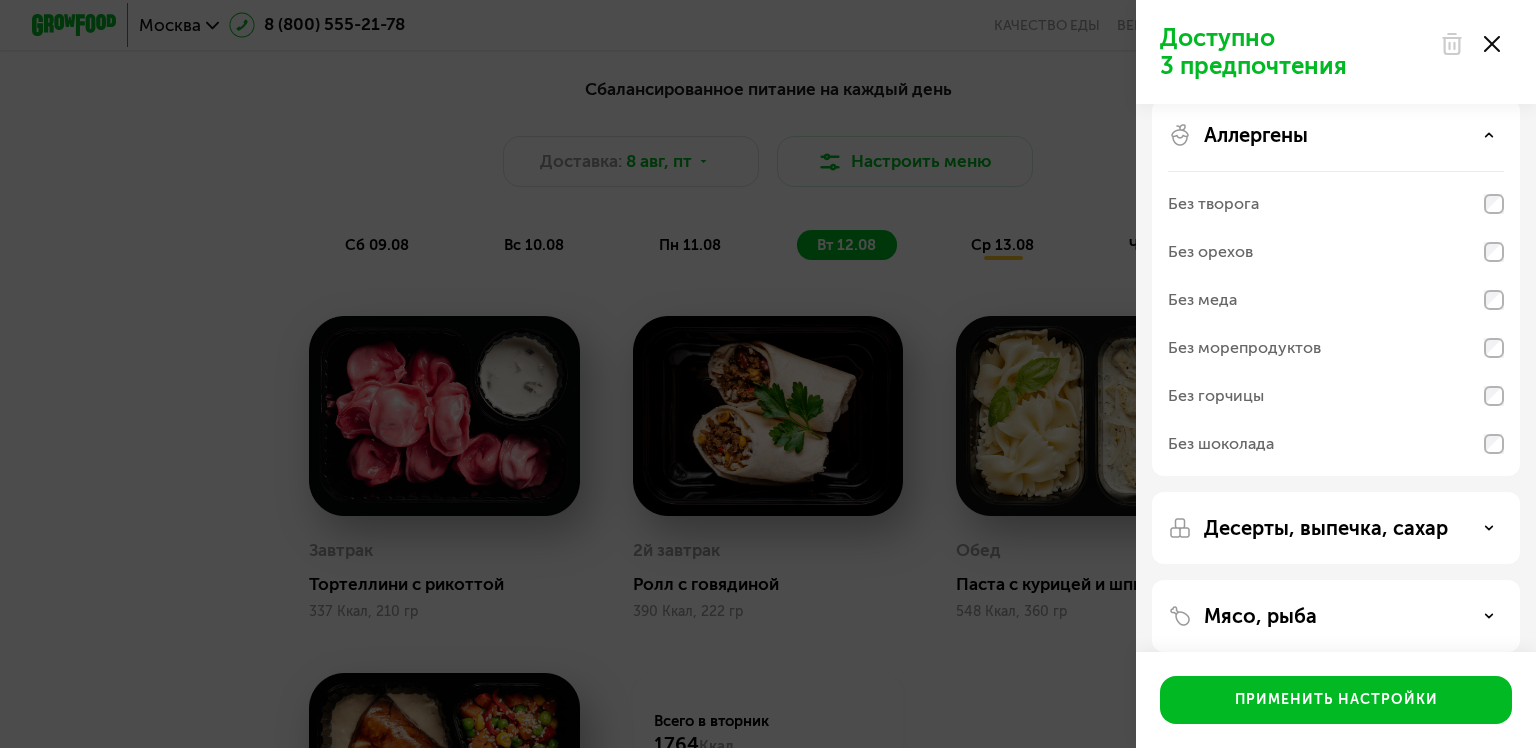 scroll, scrollTop: 0, scrollLeft: 0, axis: both 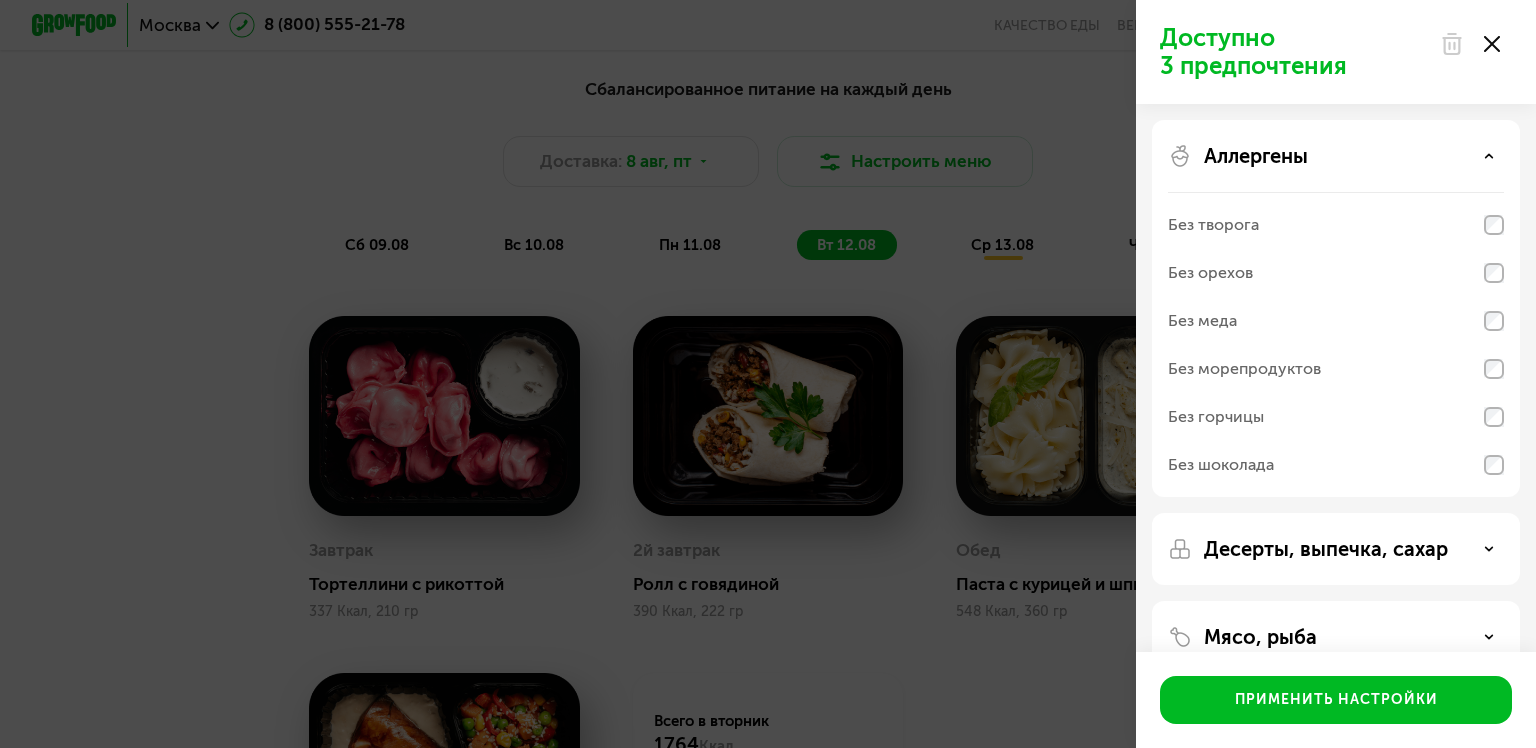 click on "Аллергены Без творога Без орехов Без меда Без морепродуктов Без горчицы Без шоколада" 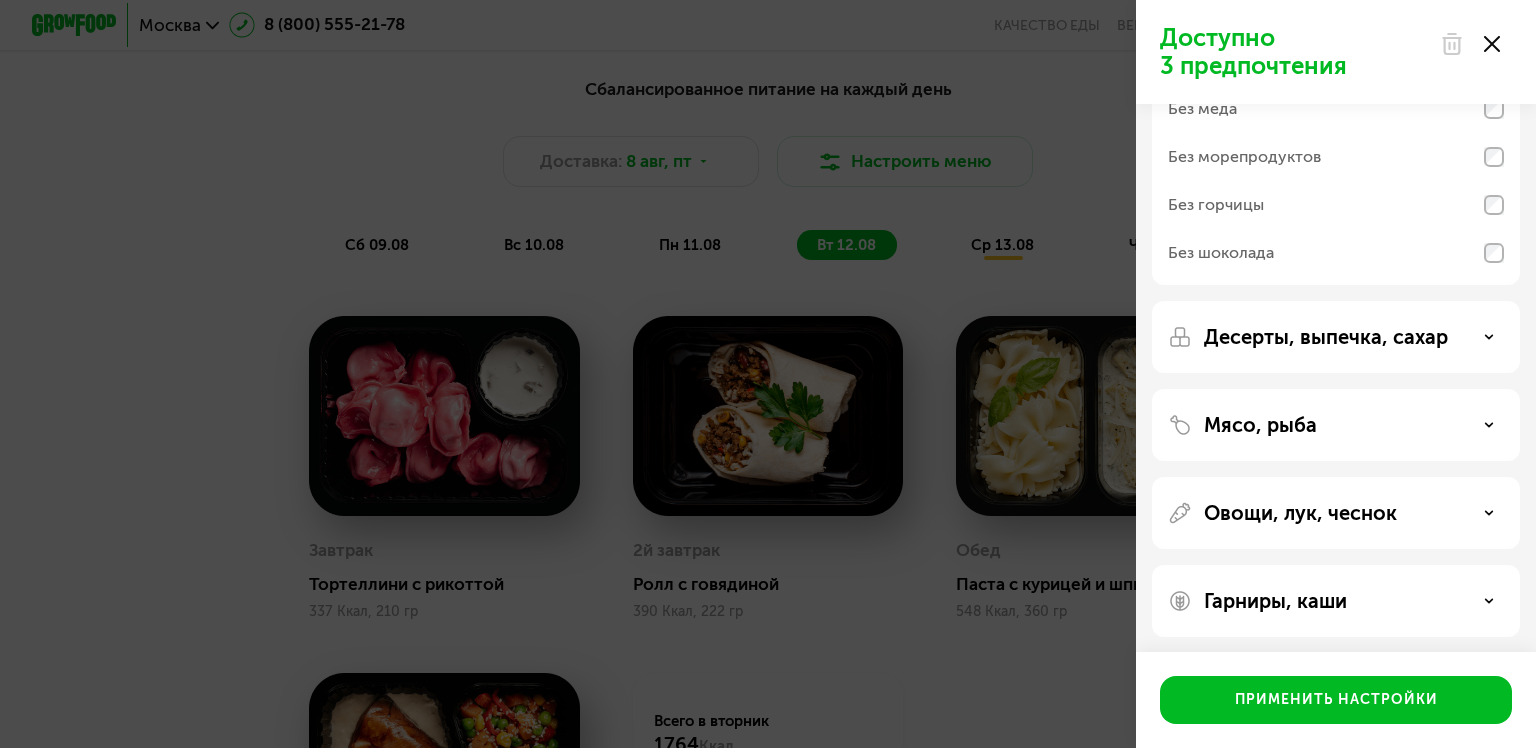 scroll, scrollTop: 216, scrollLeft: 0, axis: vertical 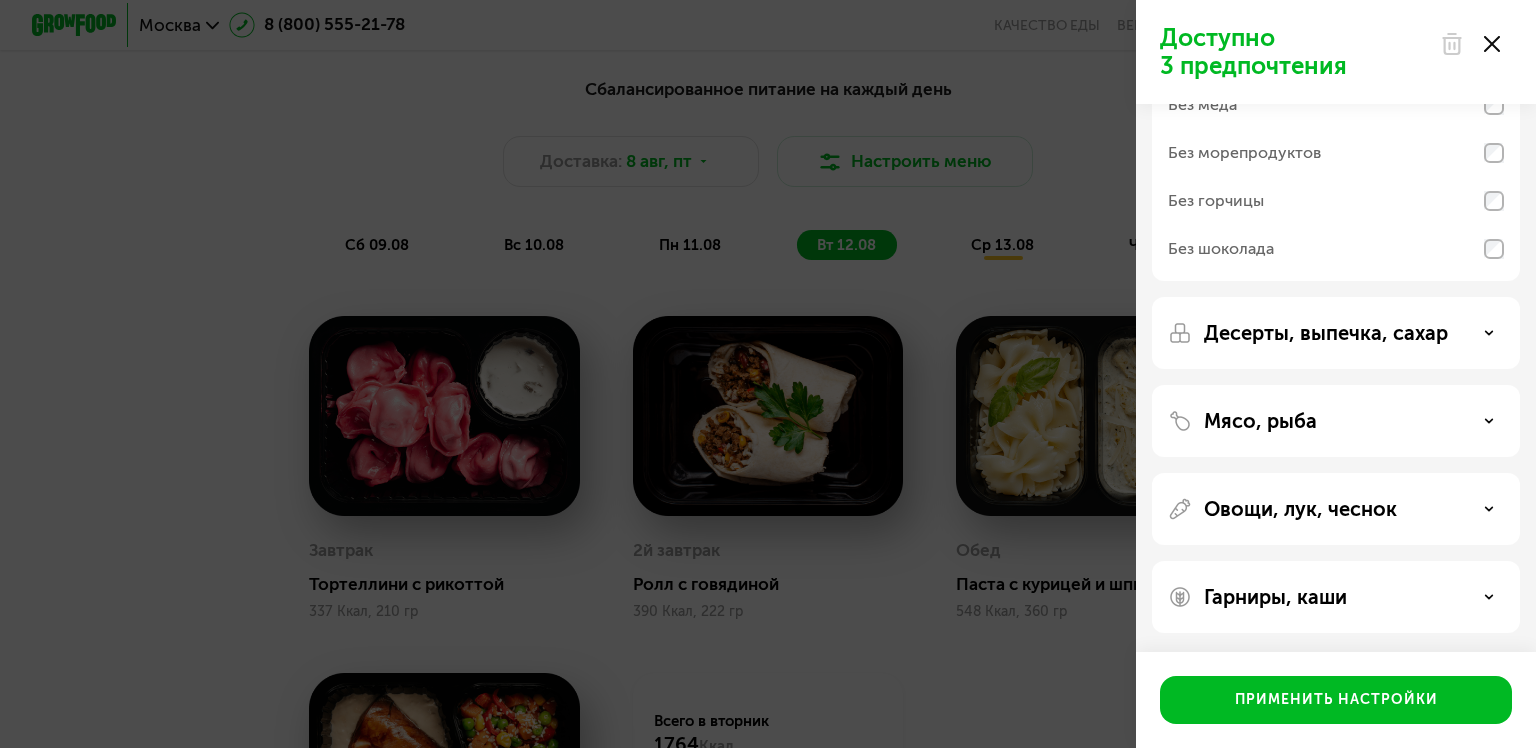 click on "Овощи, лук, чеснок" at bounding box center [1300, 509] 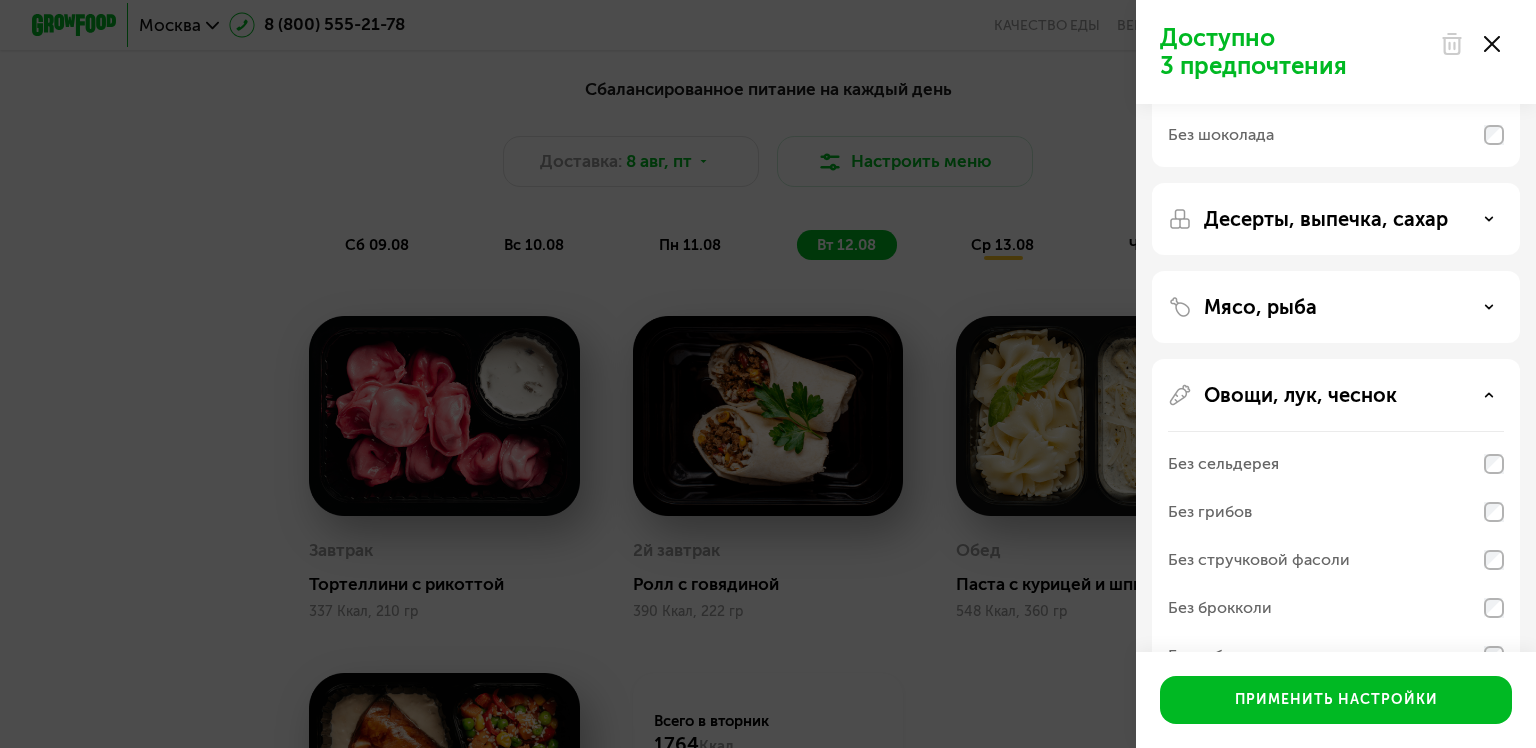 scroll, scrollTop: 416, scrollLeft: 0, axis: vertical 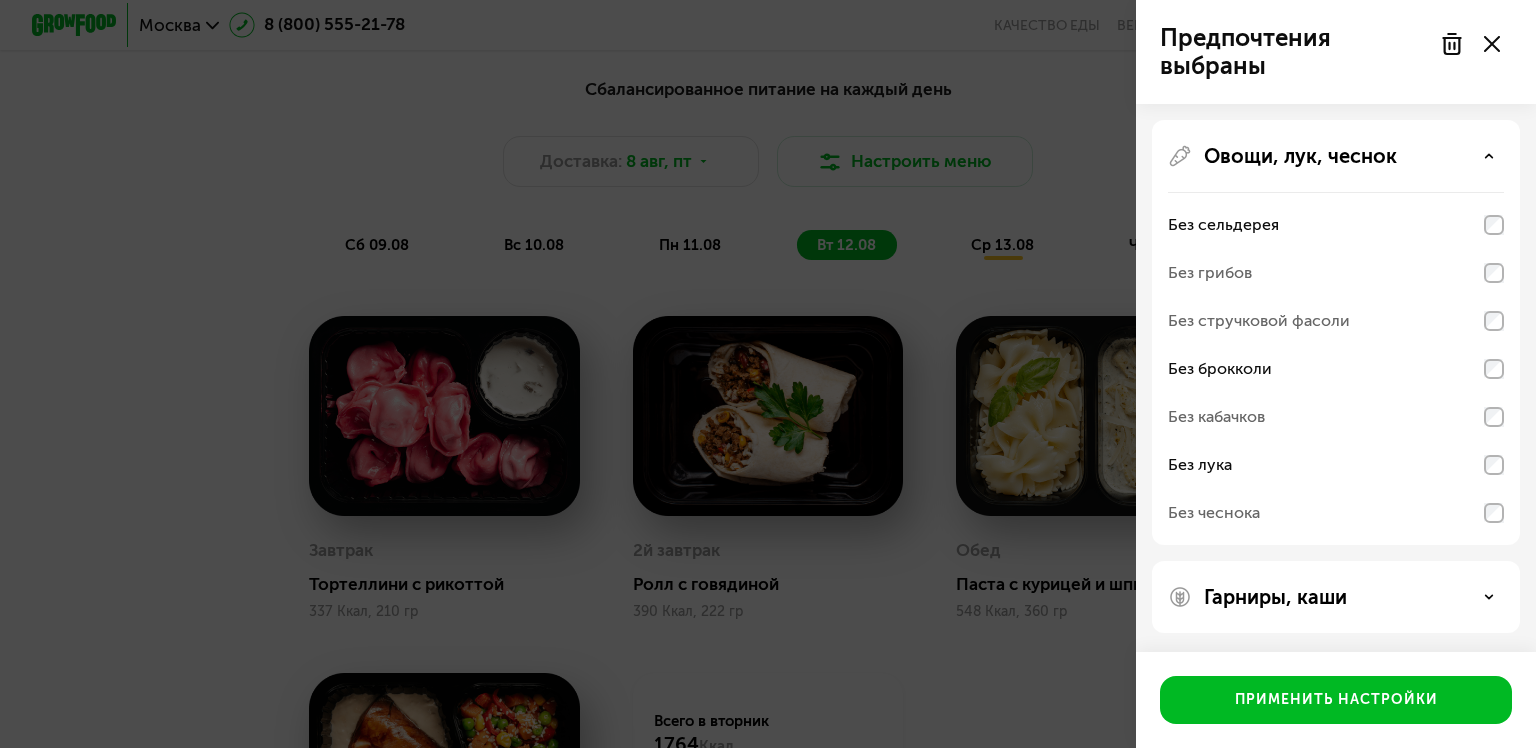 click 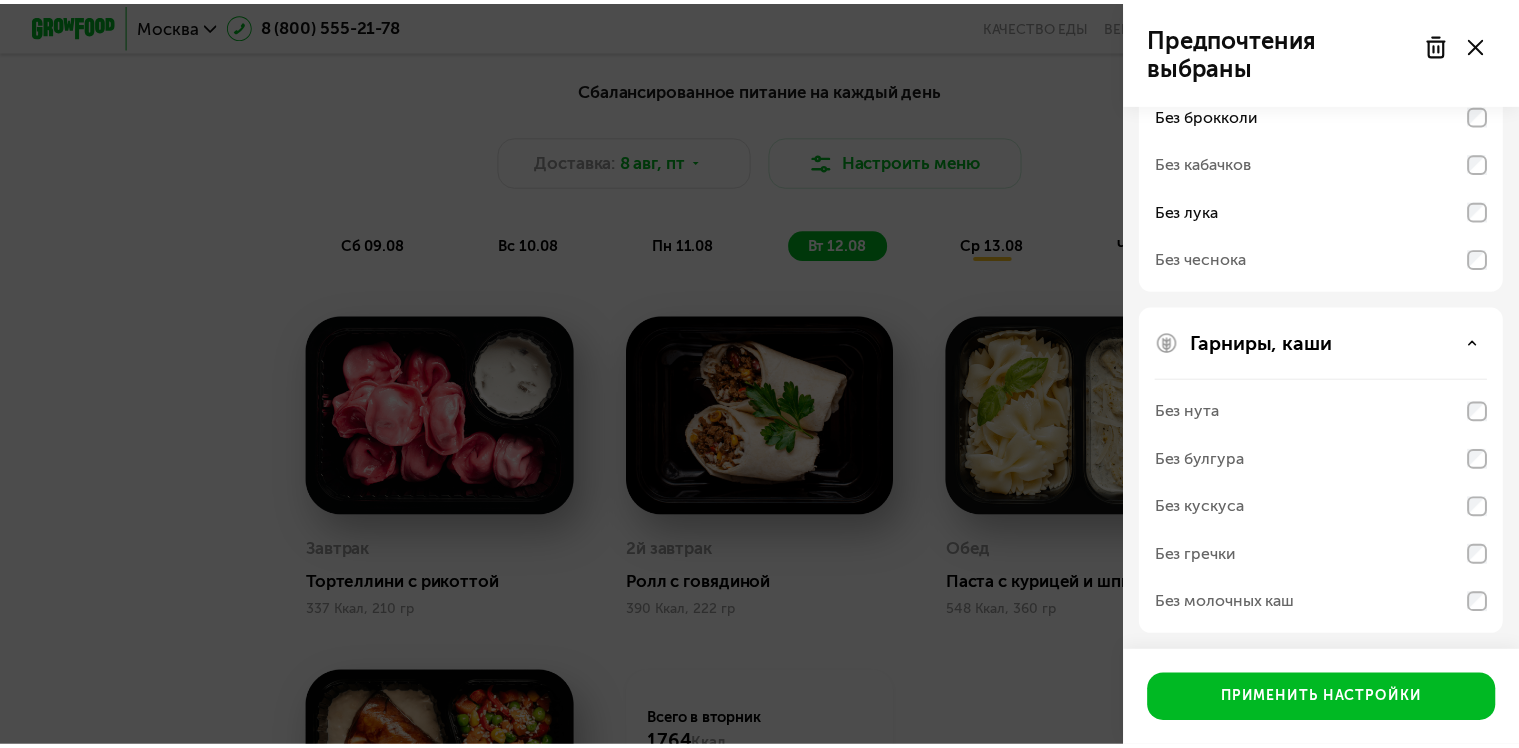 scroll, scrollTop: 826, scrollLeft: 0, axis: vertical 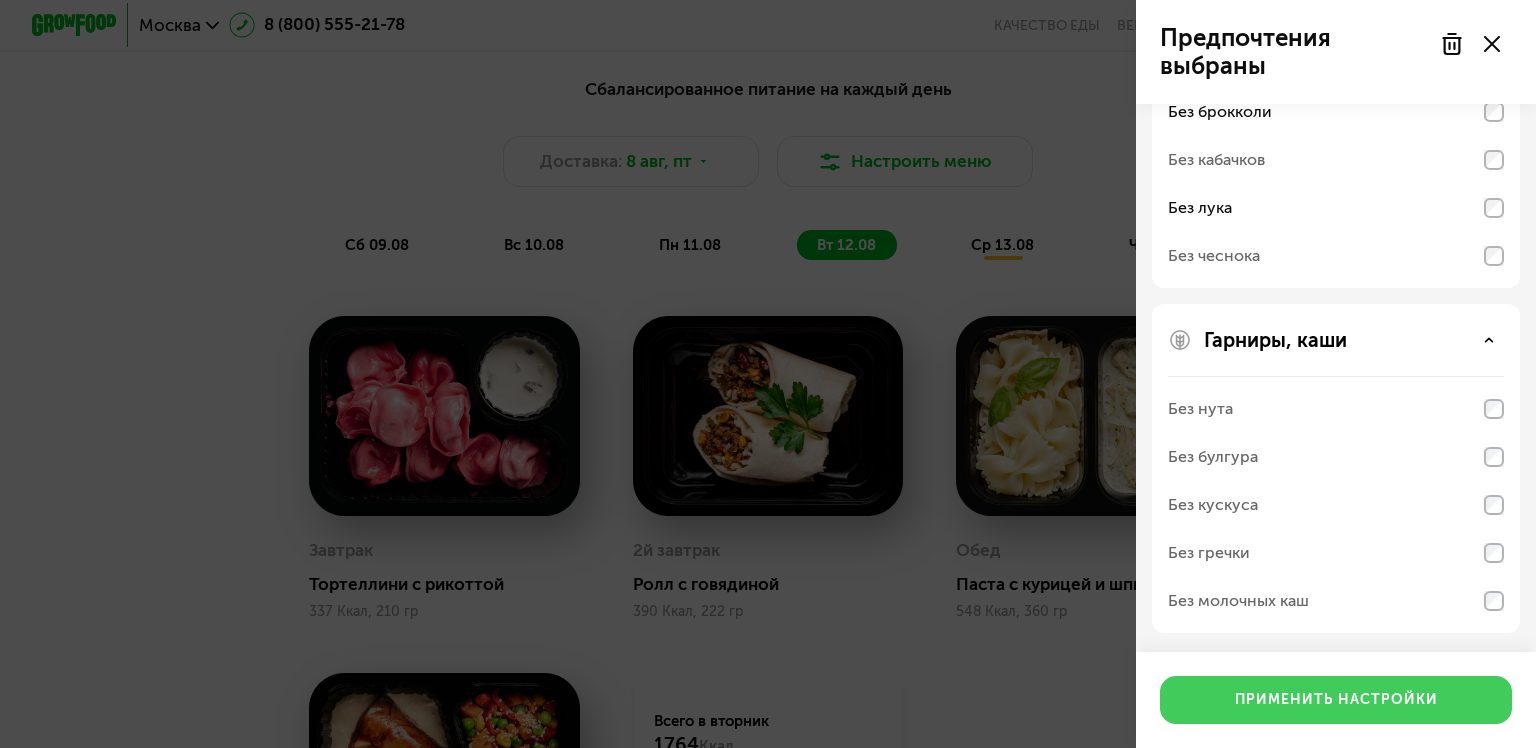 click on "Применить настройки" at bounding box center (1336, 700) 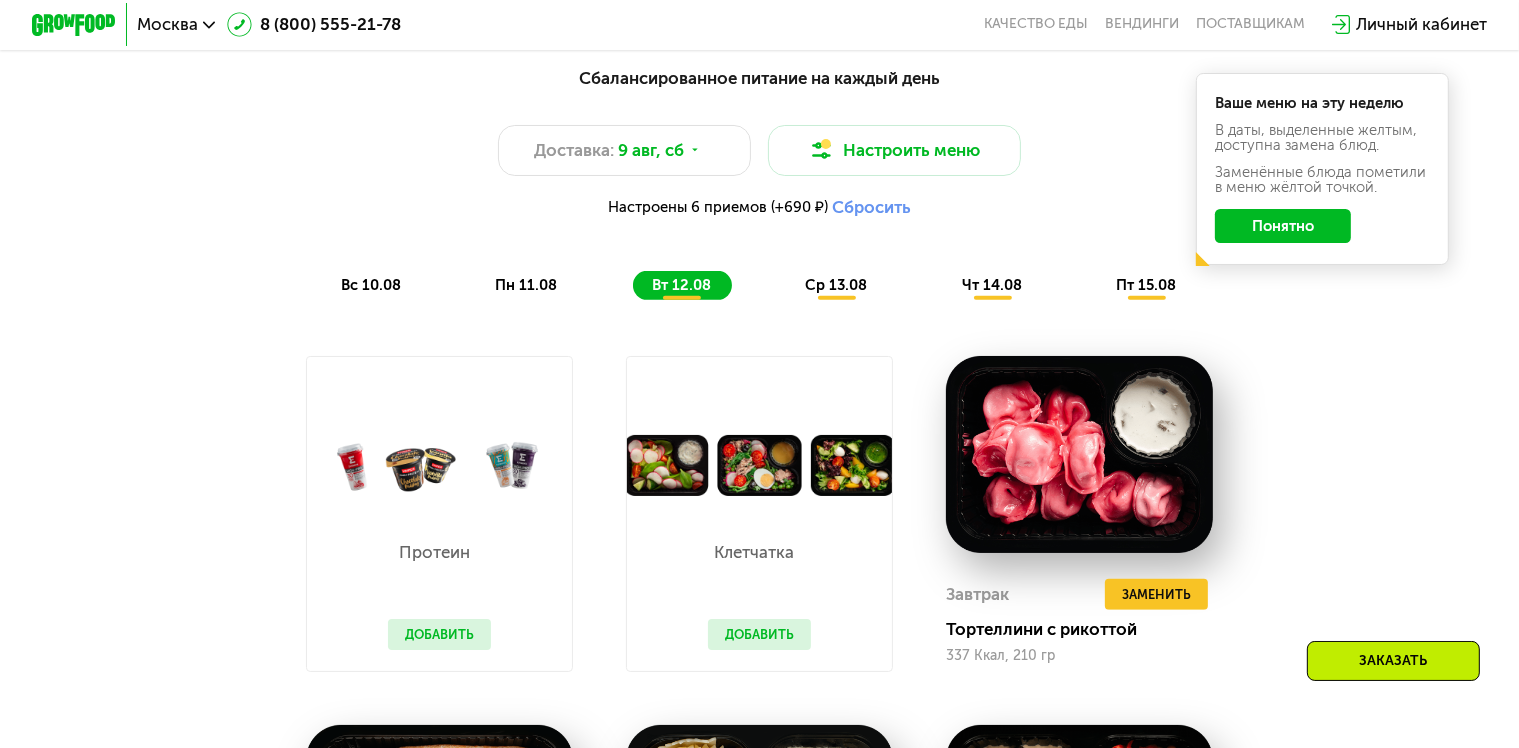 click on "Понятно" 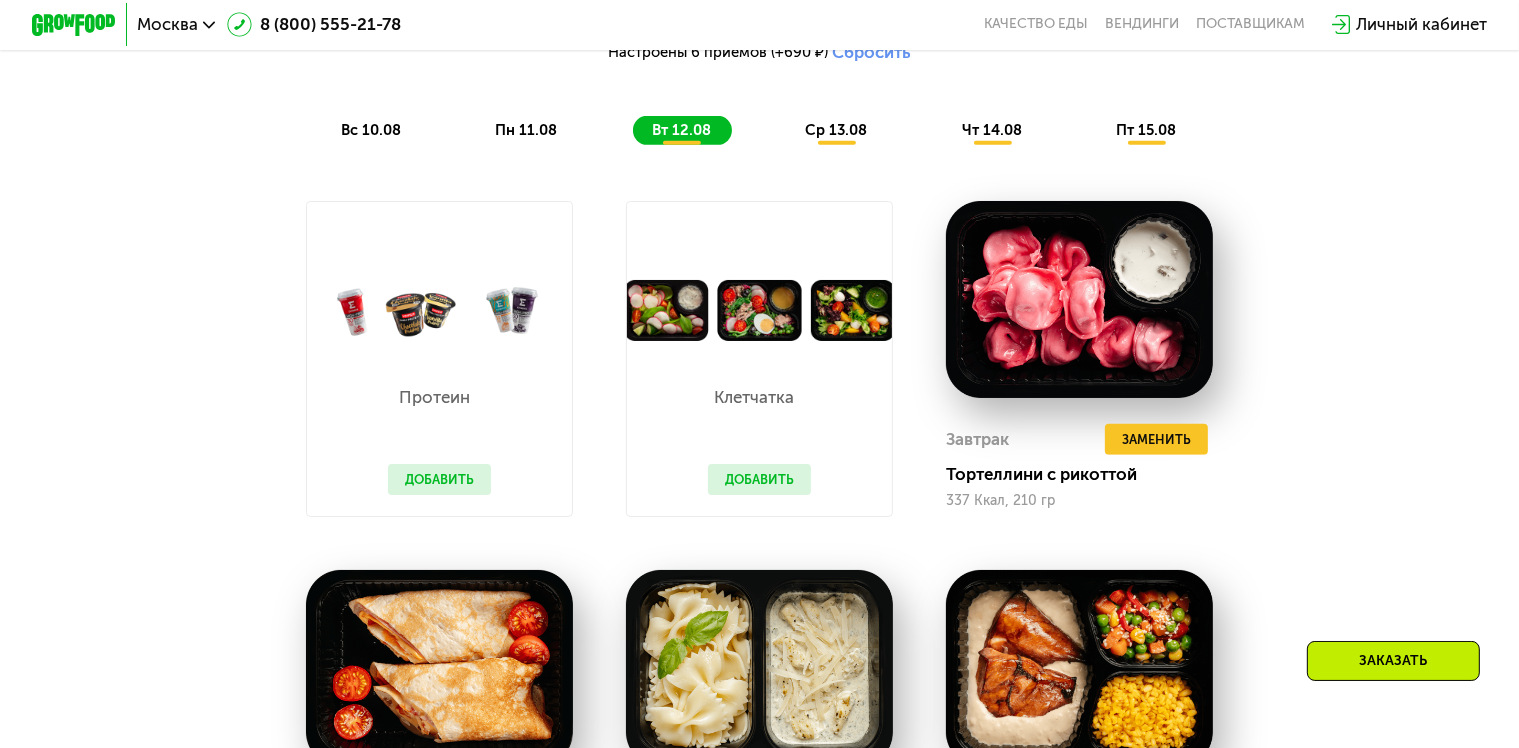 scroll, scrollTop: 1100, scrollLeft: 0, axis: vertical 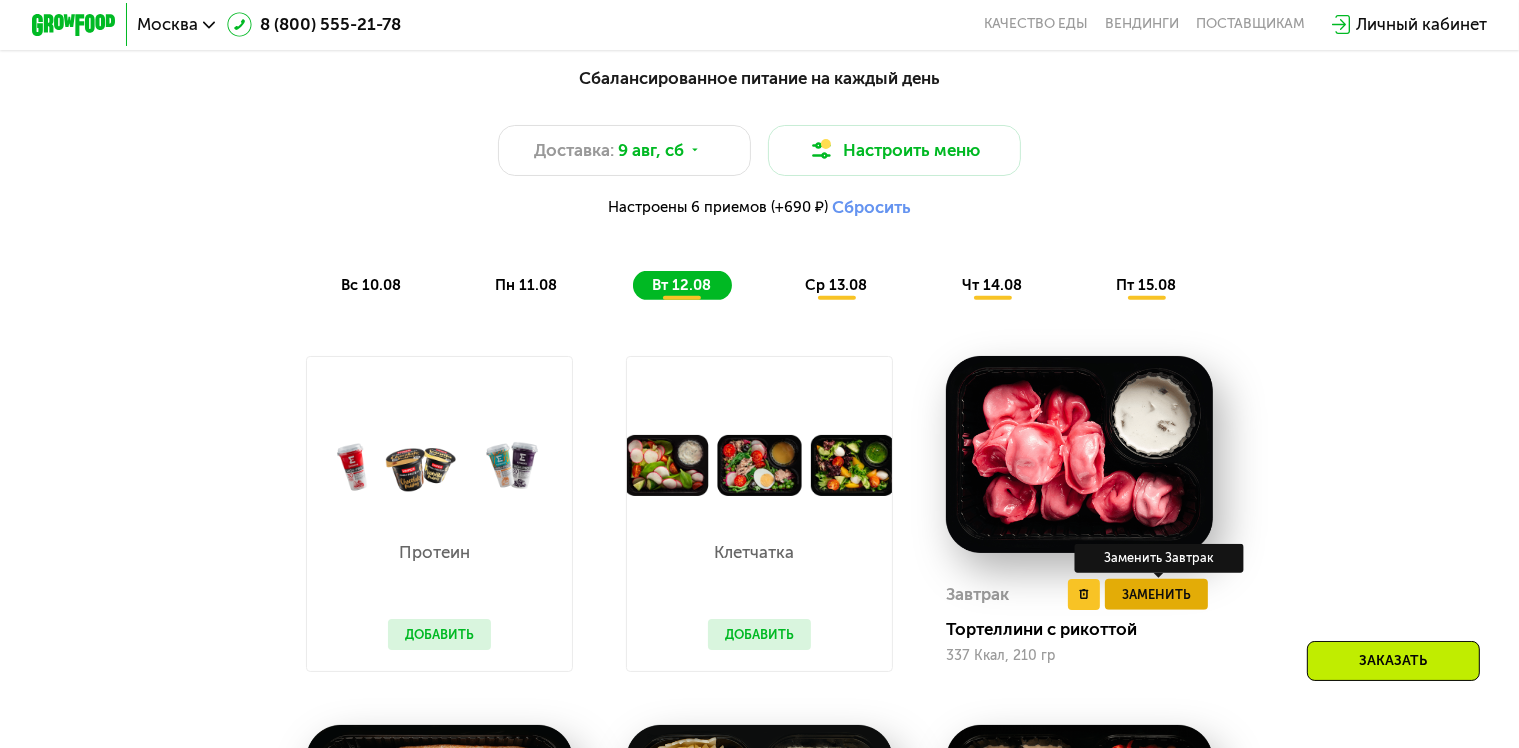 click on "Заменить" at bounding box center (1156, 594) 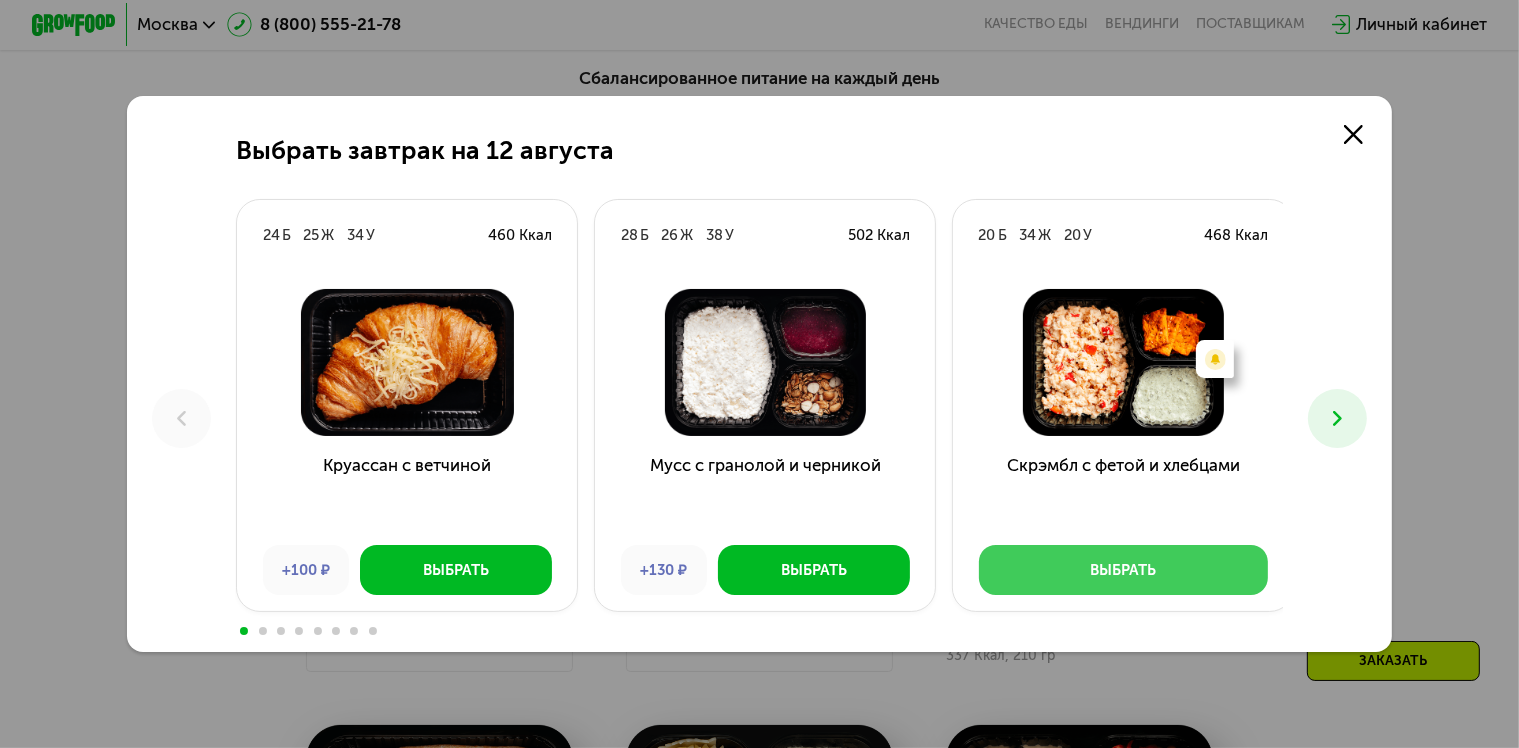 click on "Выбрать" at bounding box center [1123, 570] 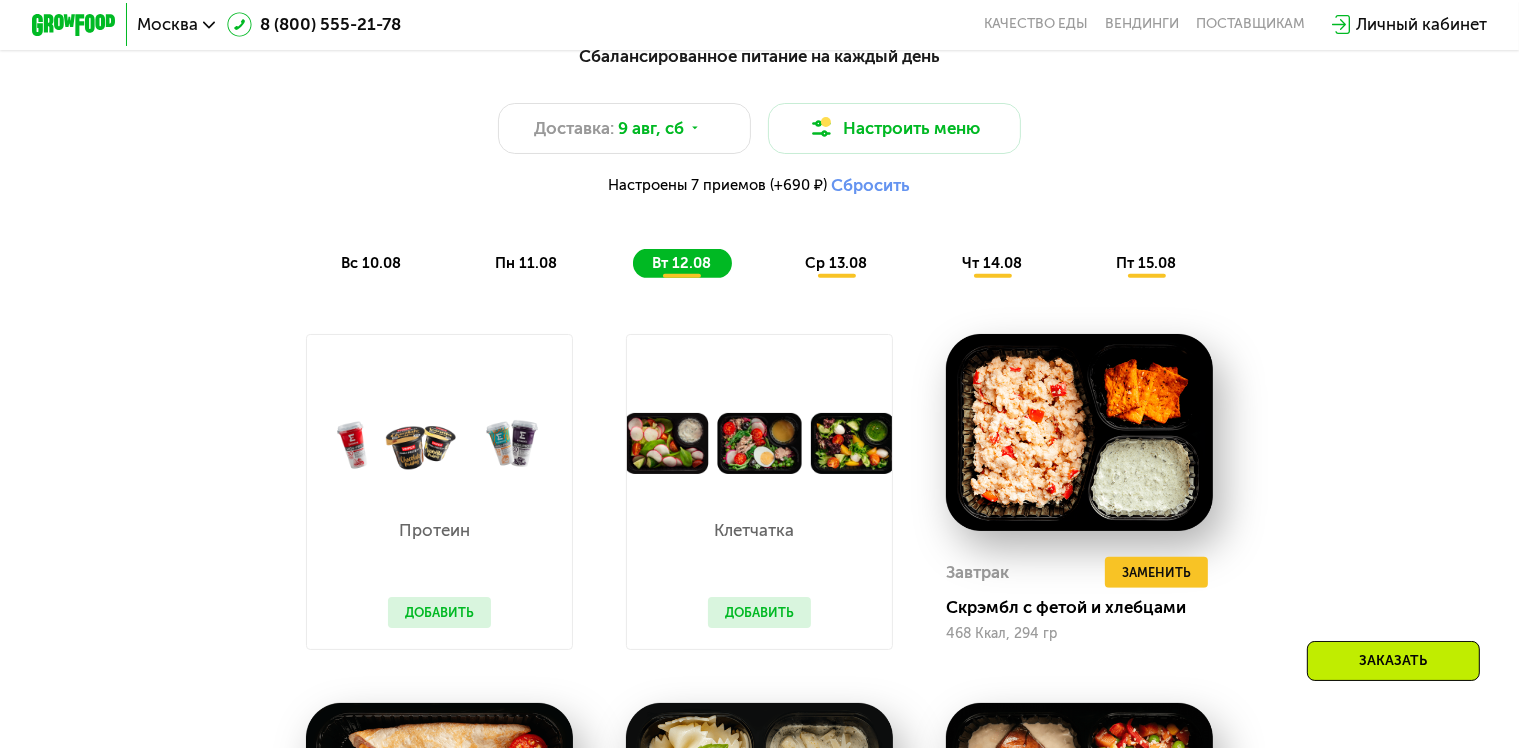 scroll, scrollTop: 1100, scrollLeft: 0, axis: vertical 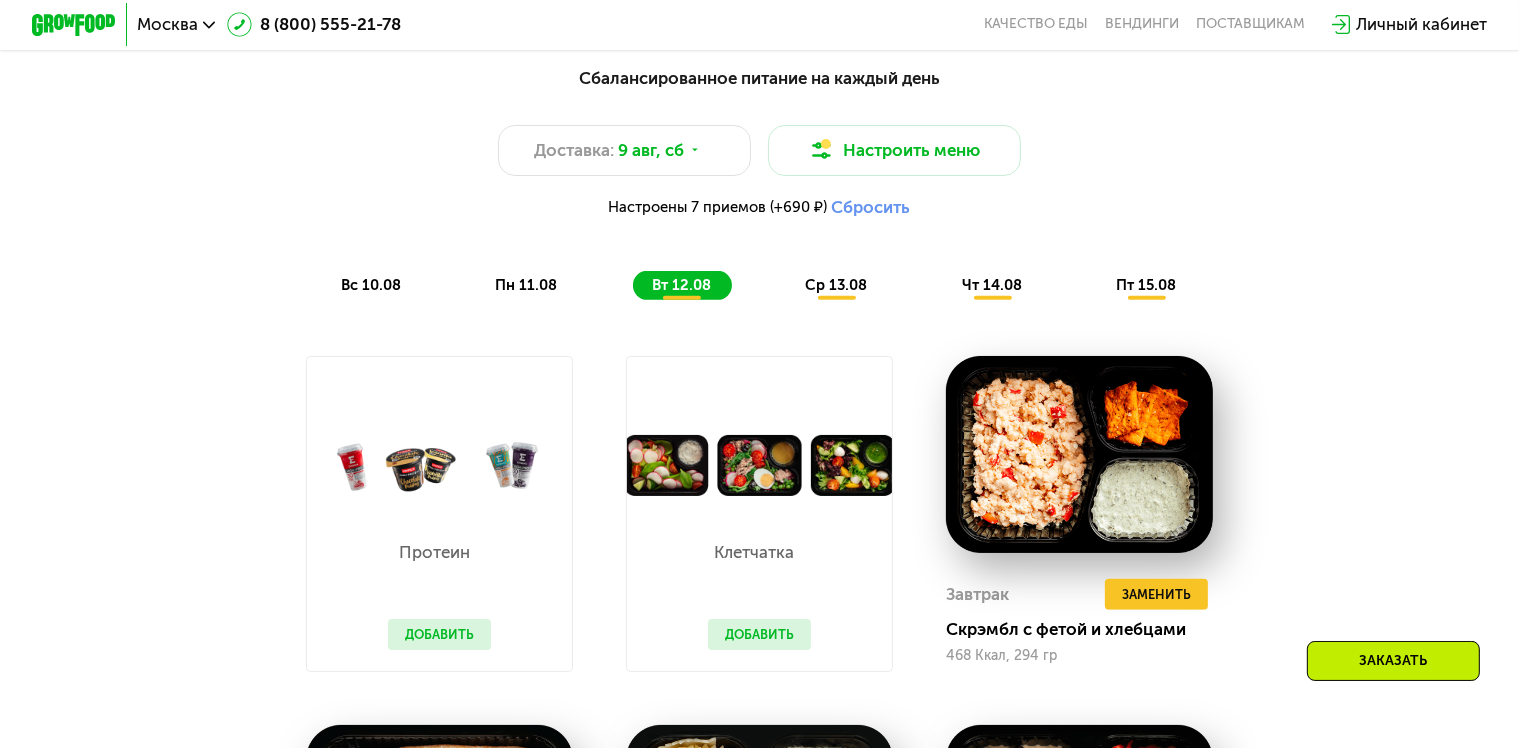 click on "ср 13.08" at bounding box center [836, 285] 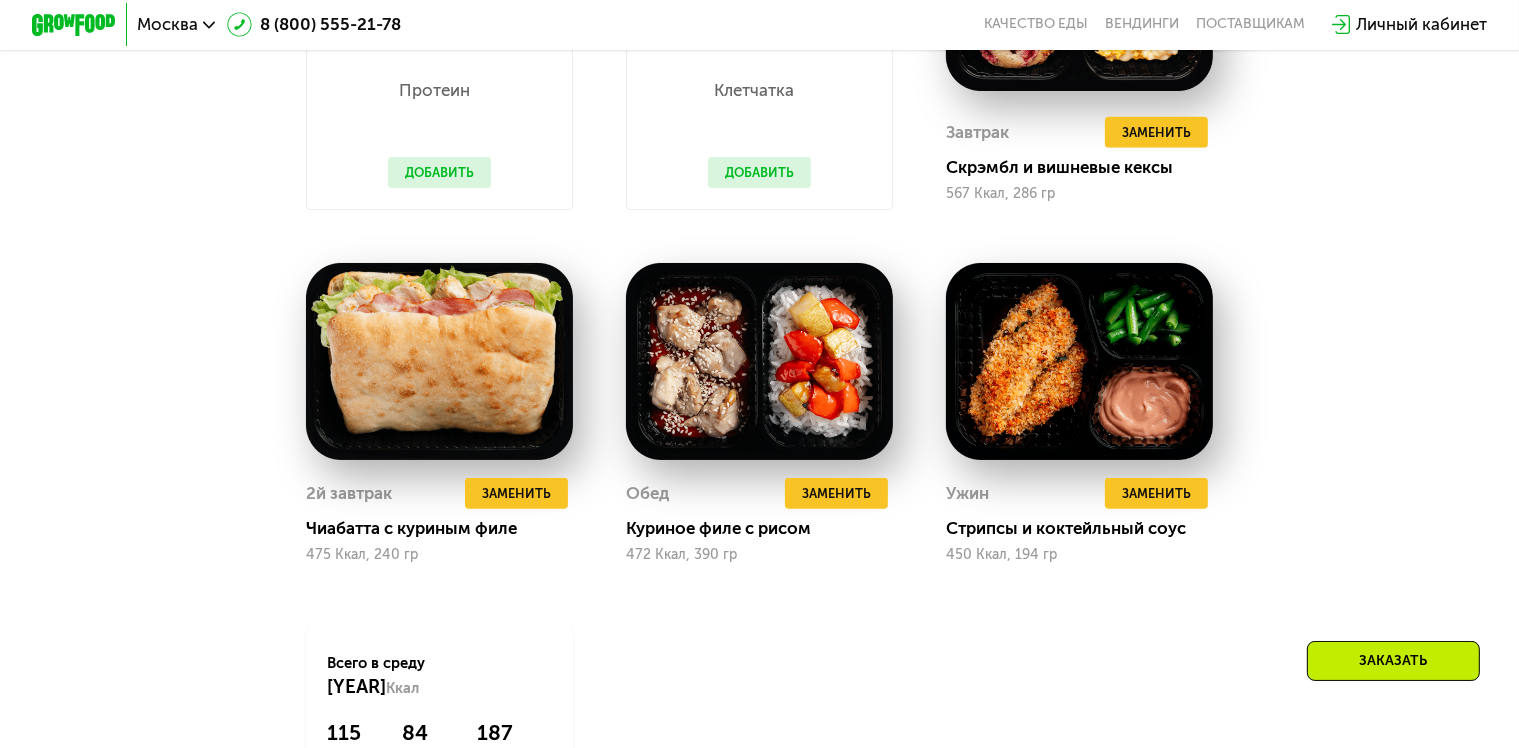 scroll, scrollTop: 1600, scrollLeft: 0, axis: vertical 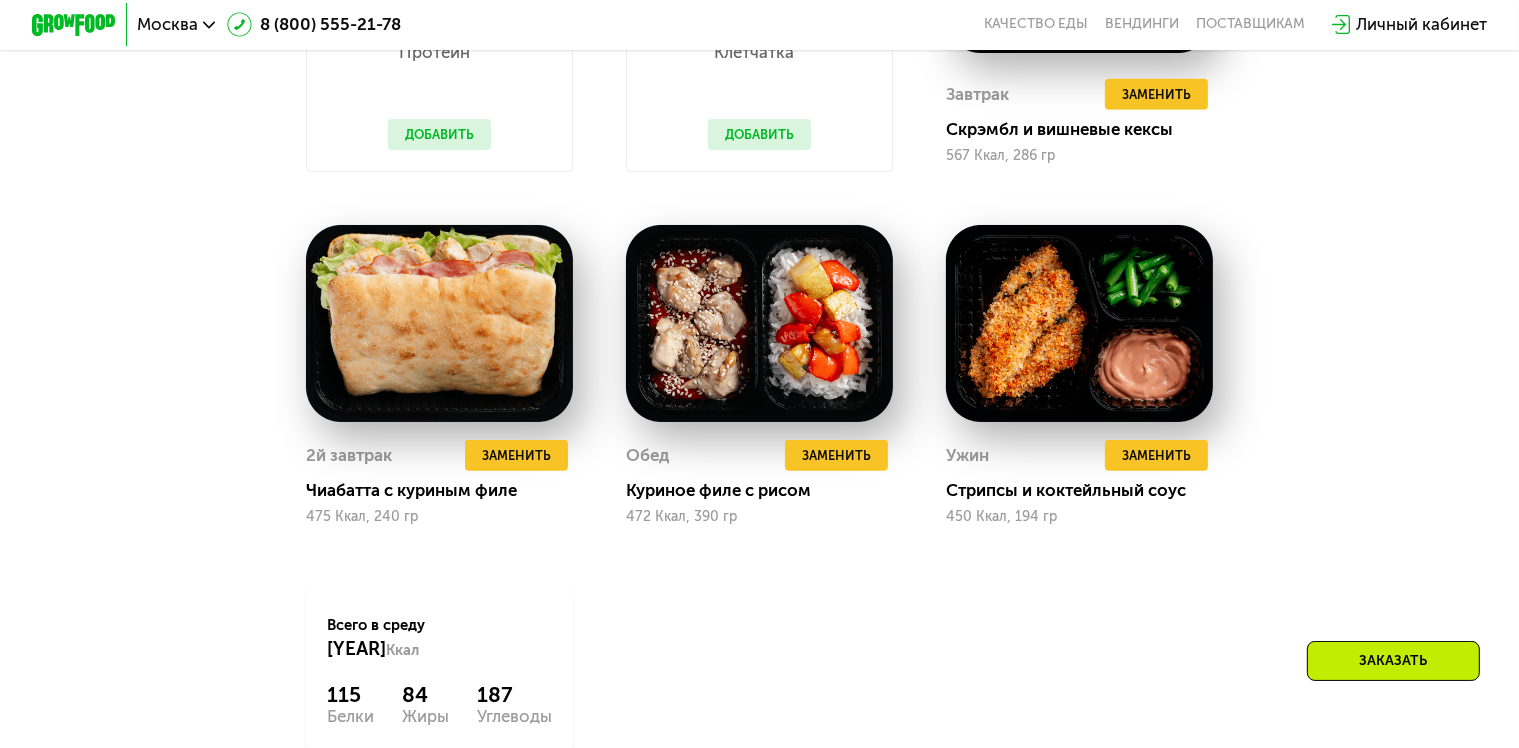 click on "Заменить" at bounding box center (836, 455) 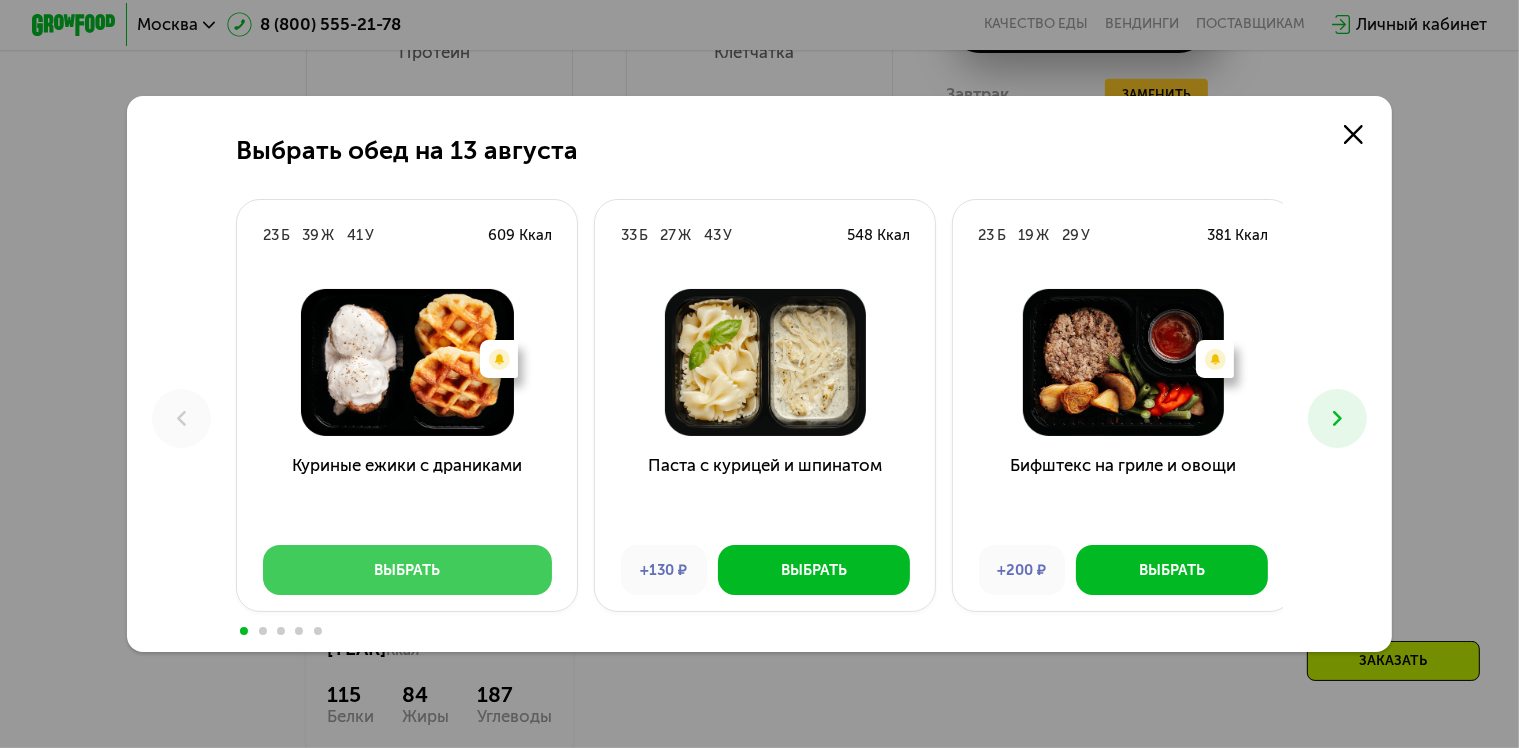 click on "Выбрать" at bounding box center (407, 570) 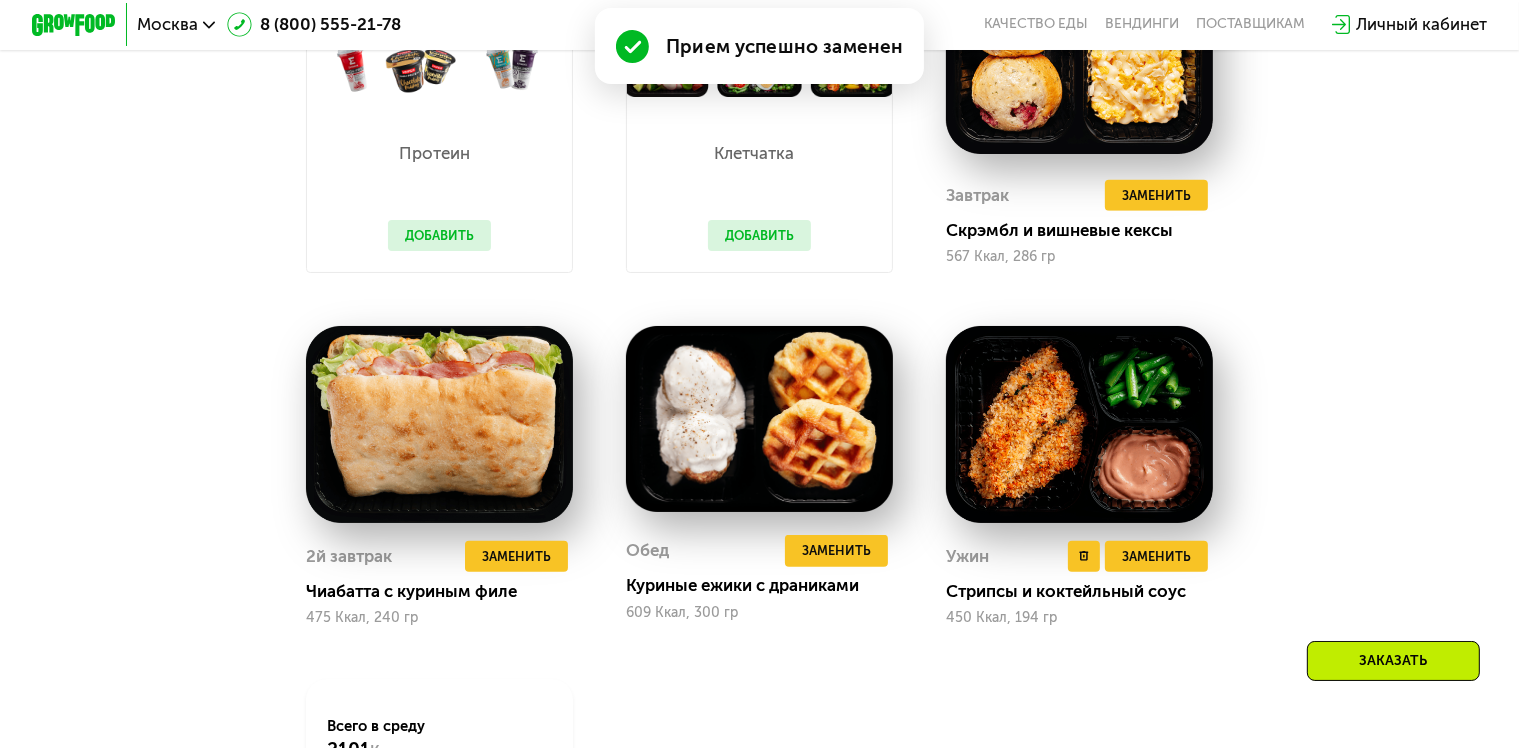 scroll, scrollTop: 1500, scrollLeft: 0, axis: vertical 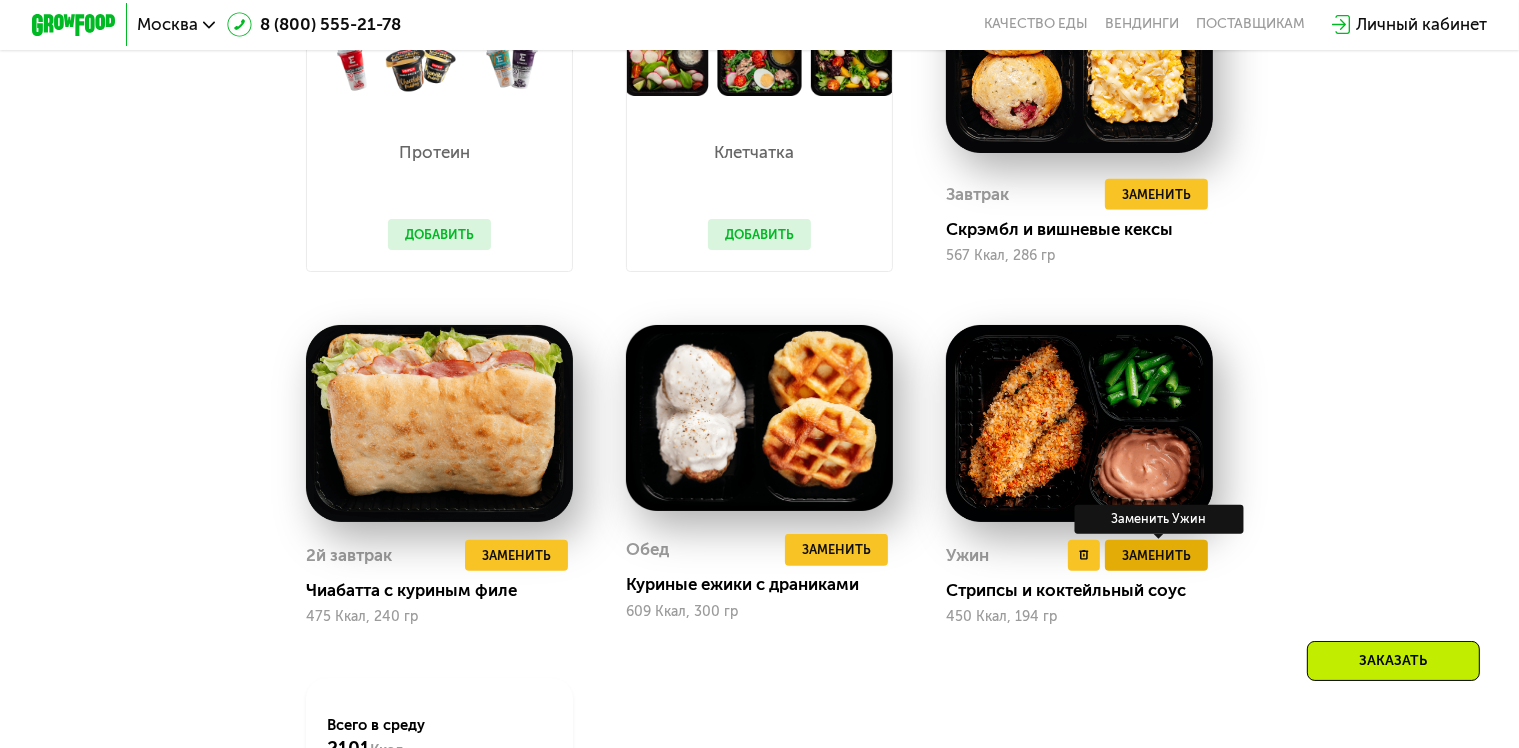 click on "Заменить" at bounding box center [1156, 556] 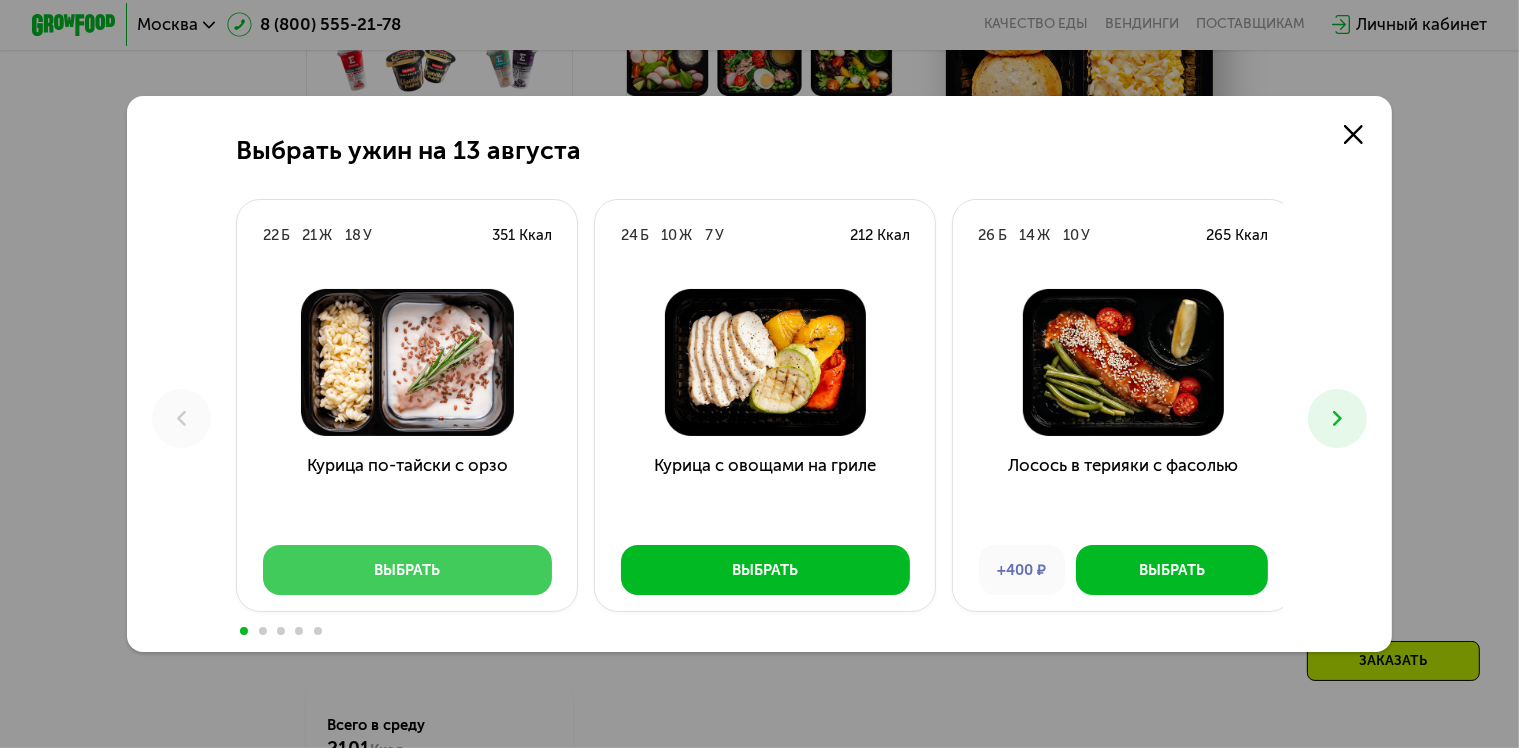 click on "Выбрать" at bounding box center [407, 570] 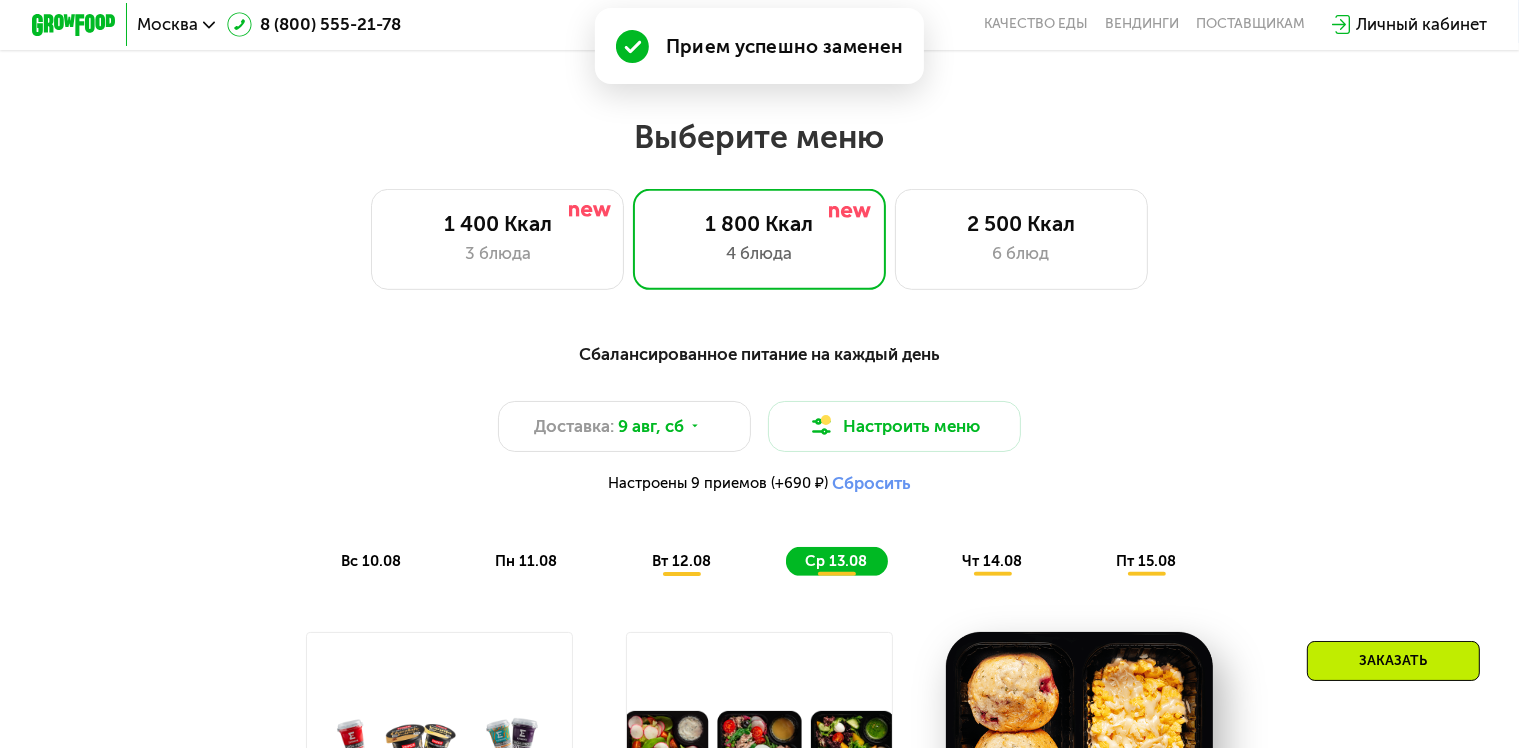 scroll, scrollTop: 800, scrollLeft: 0, axis: vertical 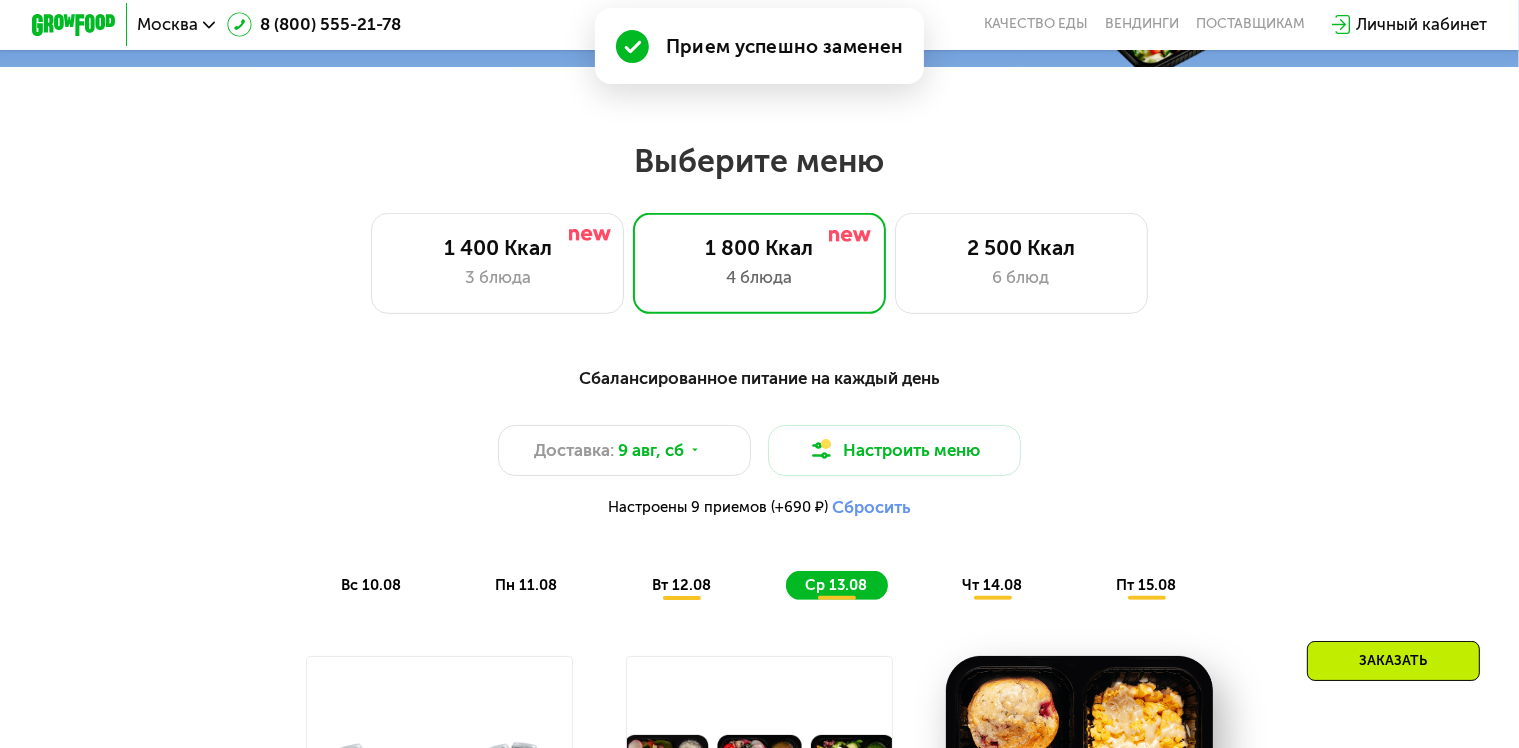 click on "чт 14.08" at bounding box center [992, 585] 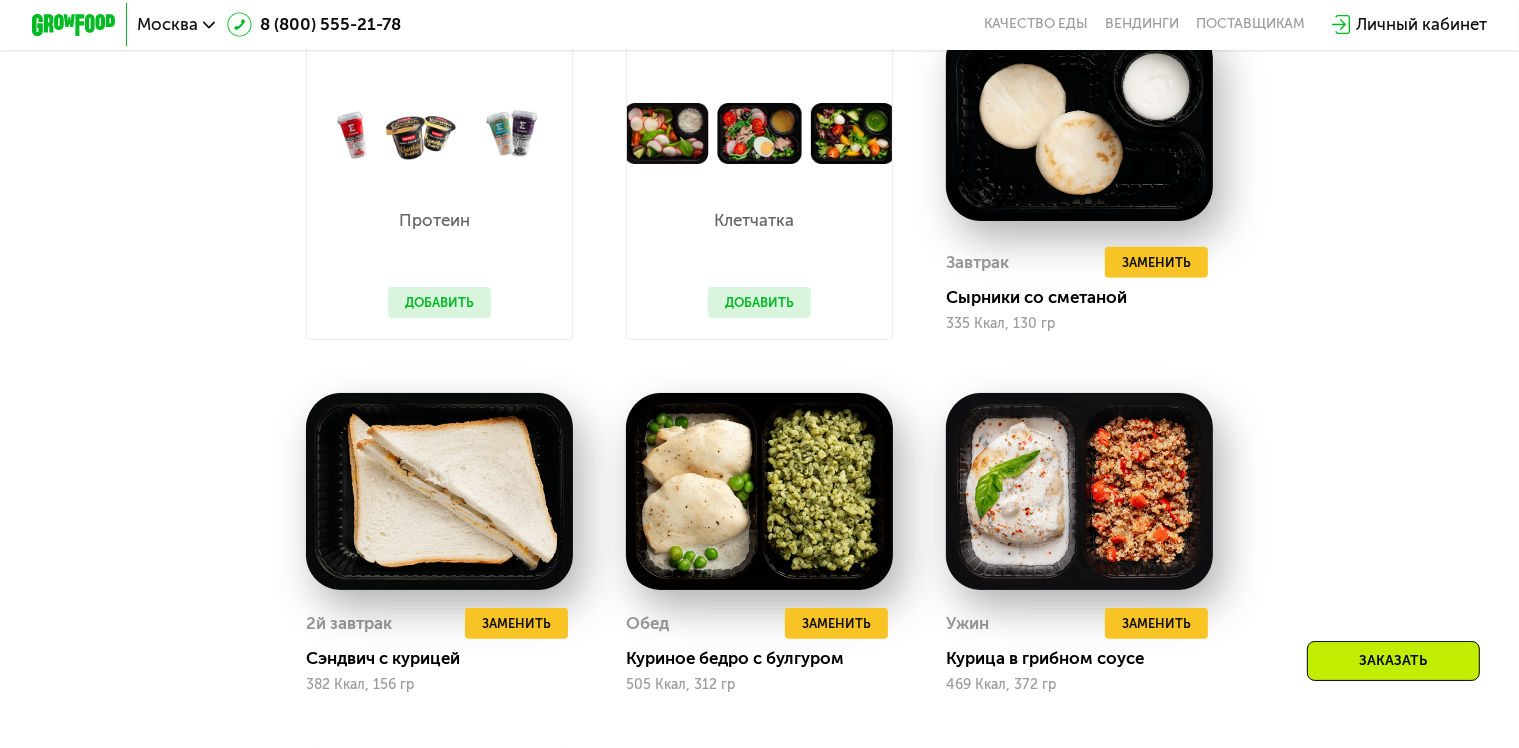 scroll, scrollTop: 1500, scrollLeft: 0, axis: vertical 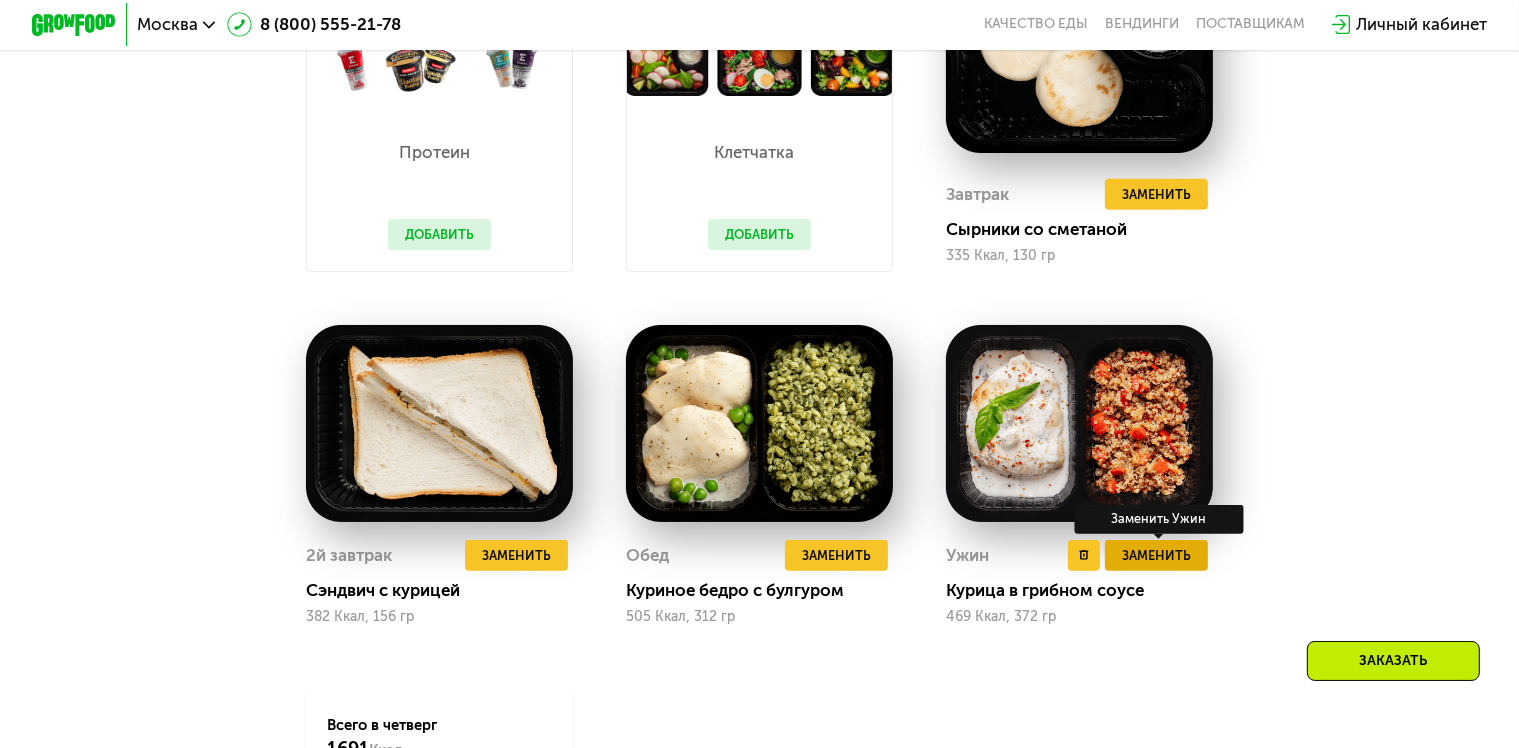 click on "Заменить" at bounding box center (1156, 555) 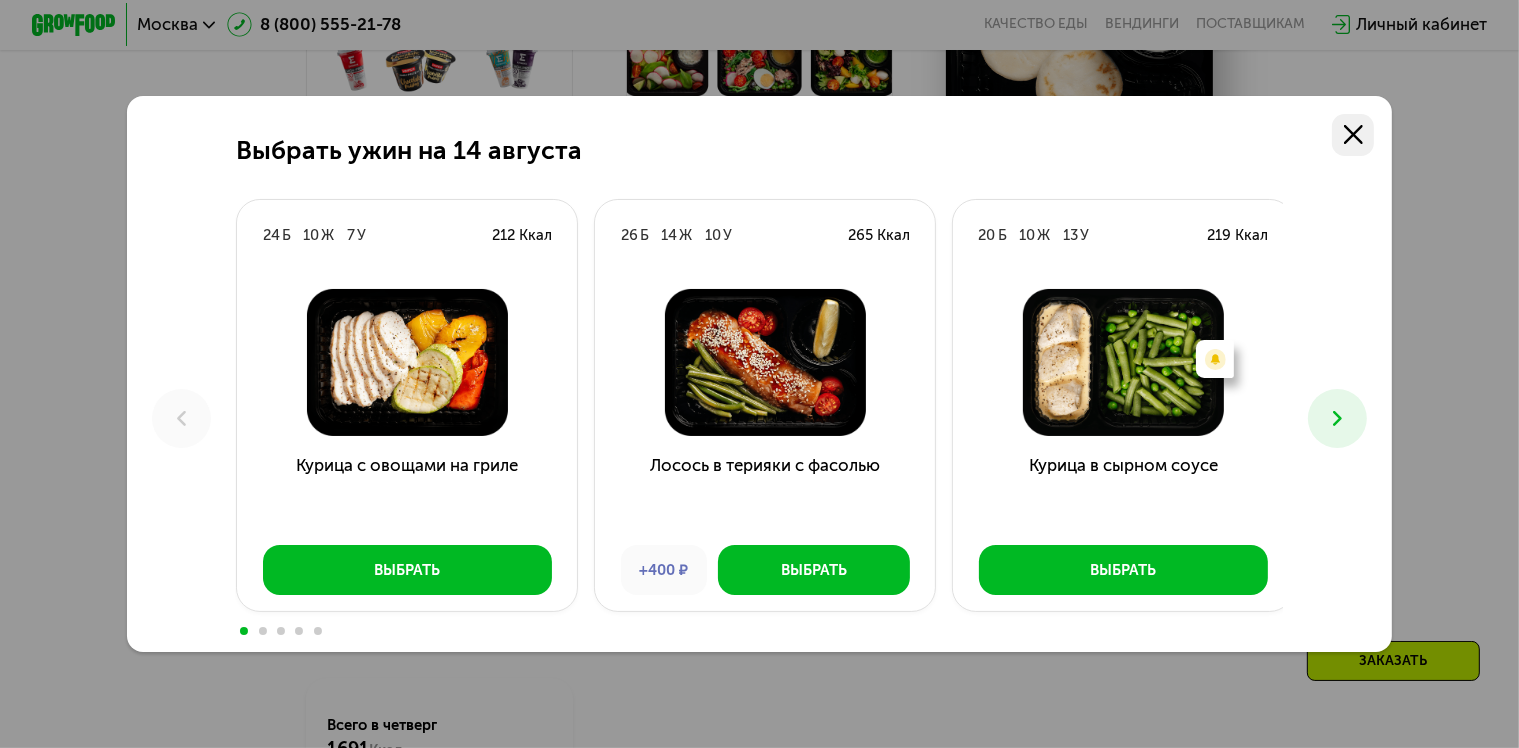 click 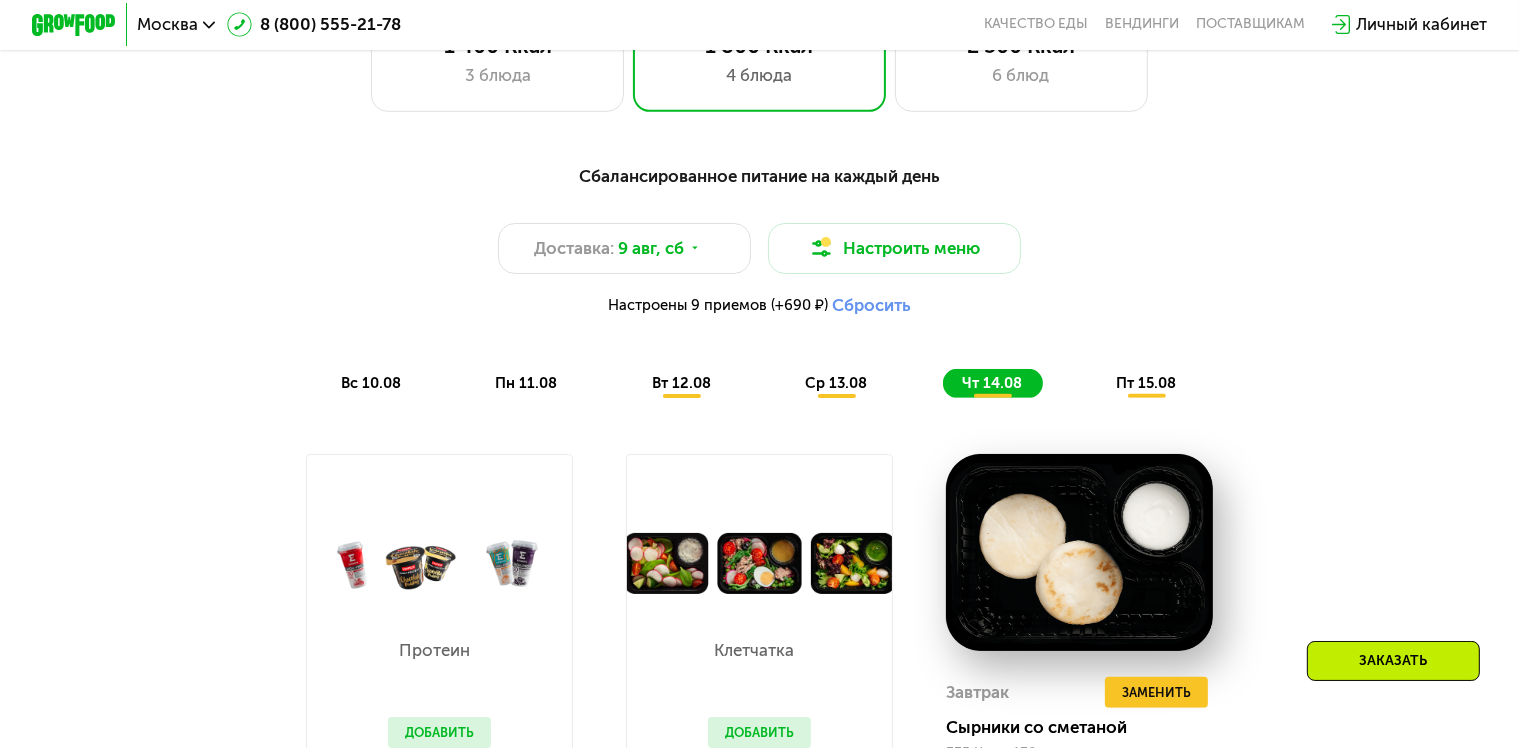 scroll, scrollTop: 1000, scrollLeft: 0, axis: vertical 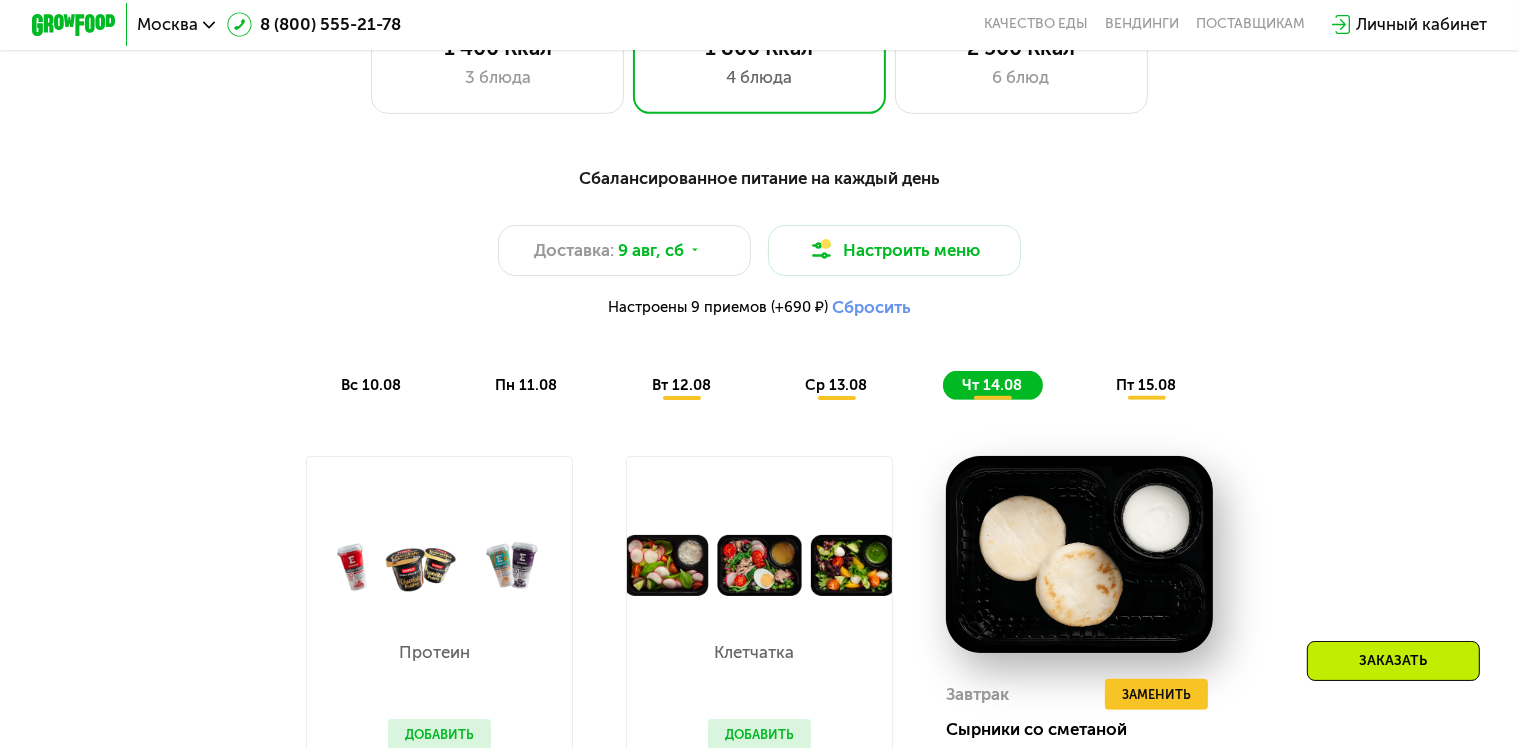 click on "пт 15.08" at bounding box center (1146, 385) 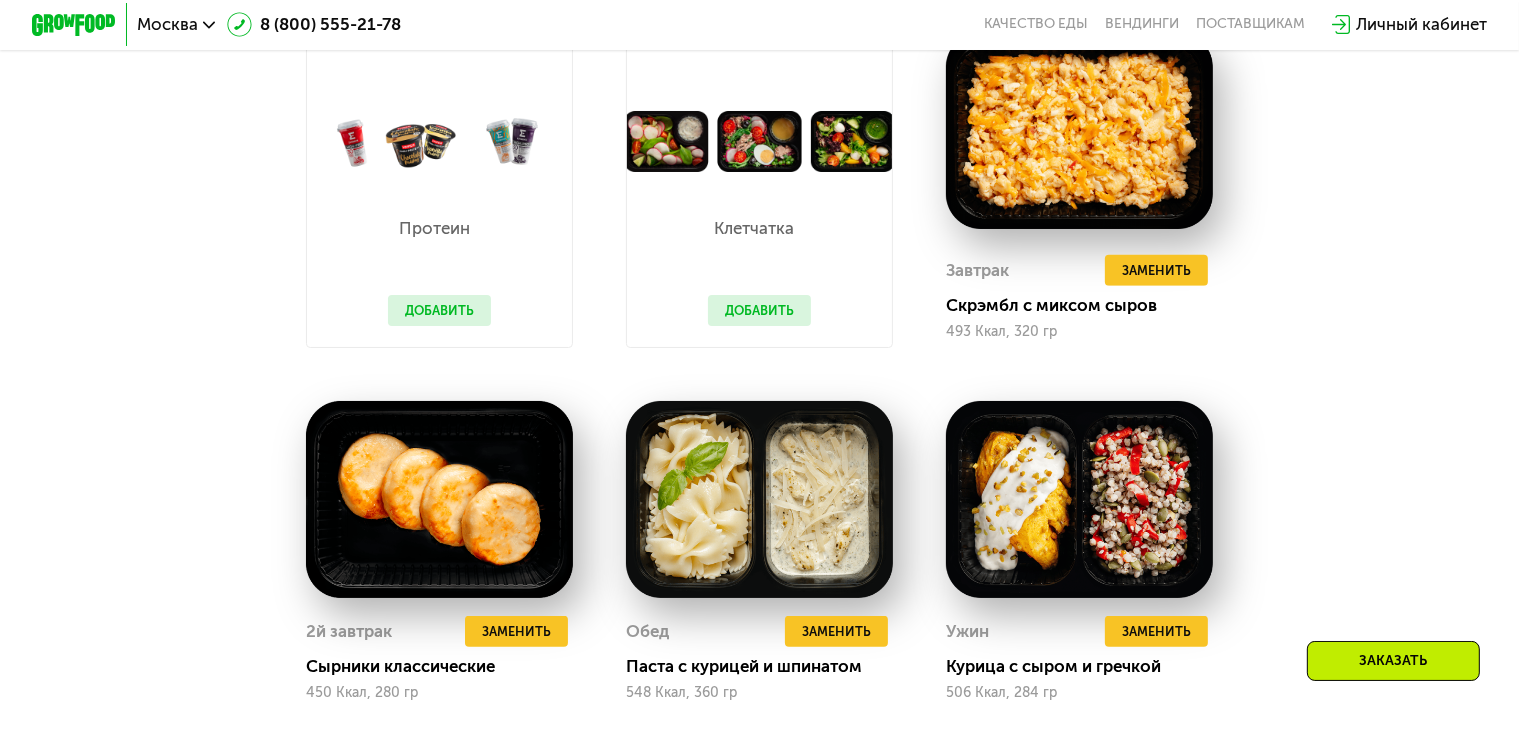 scroll, scrollTop: 1500, scrollLeft: 0, axis: vertical 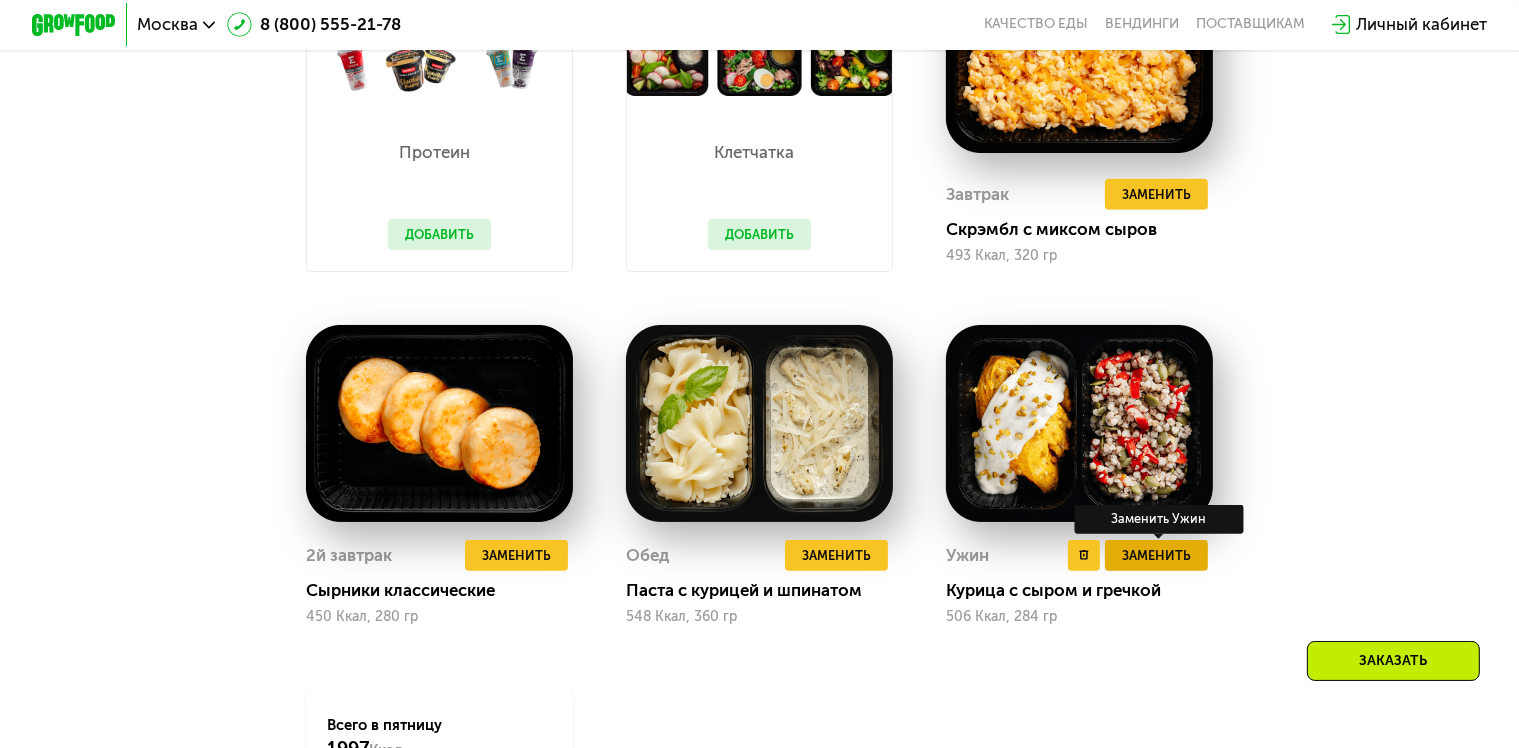 click on "Заменить" at bounding box center (1156, 555) 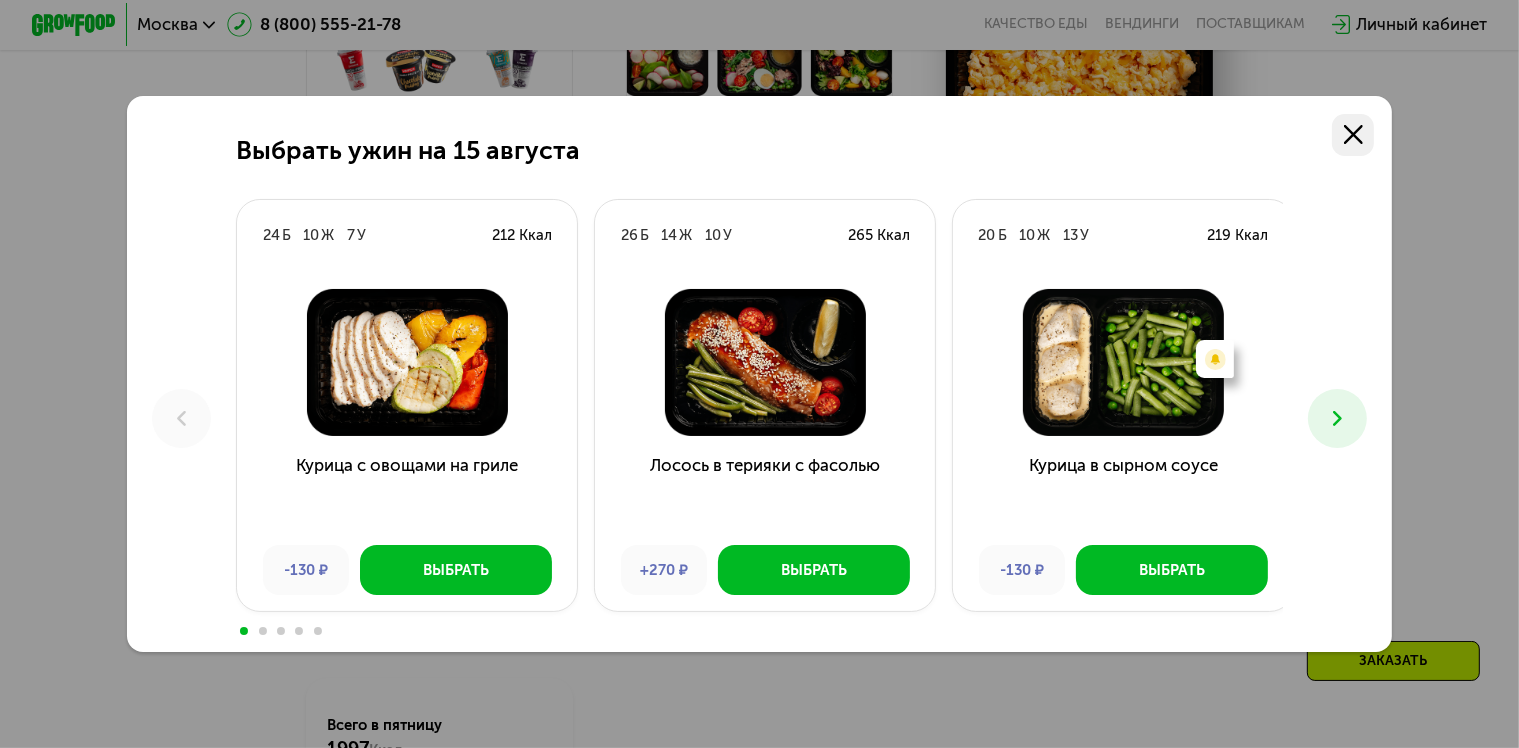 click 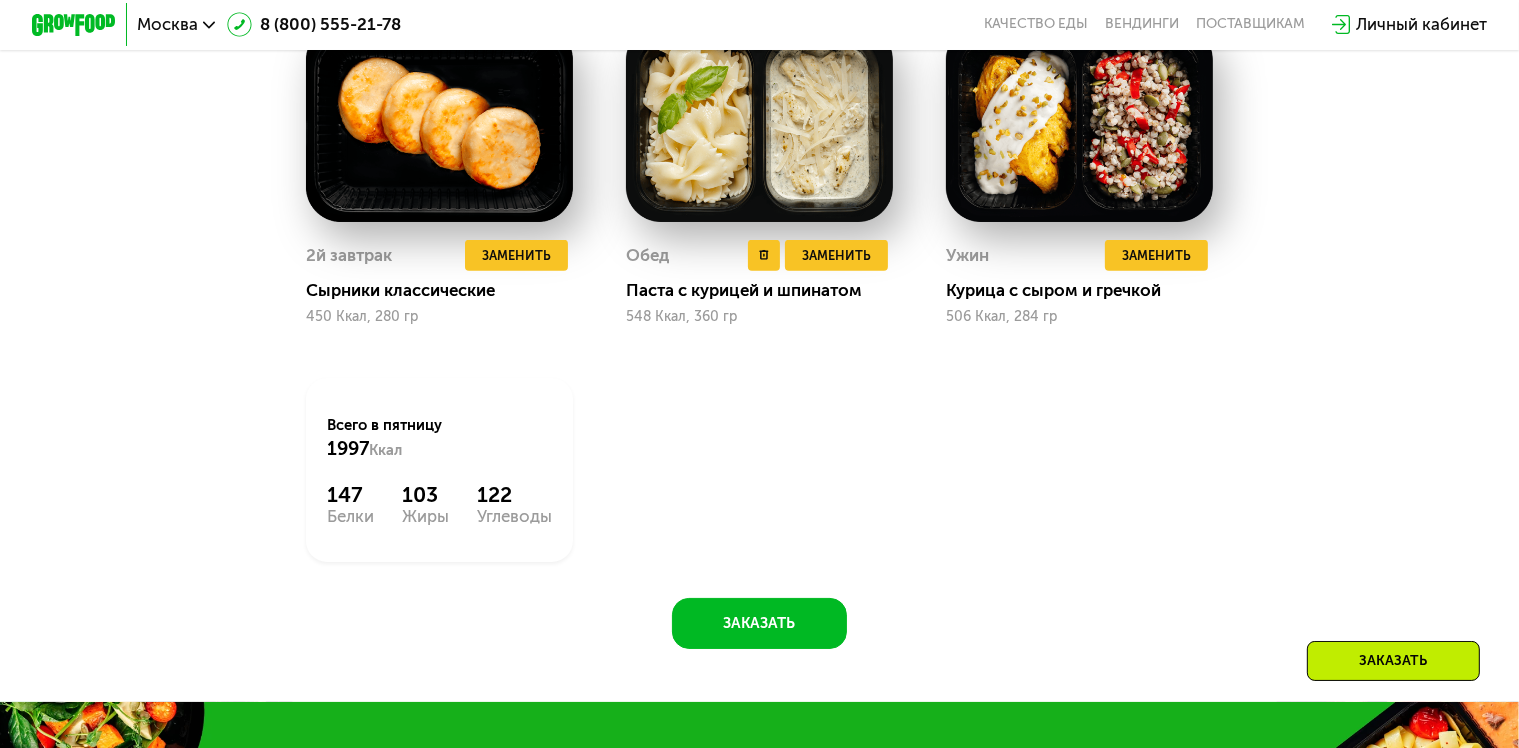 scroll, scrollTop: 1900, scrollLeft: 0, axis: vertical 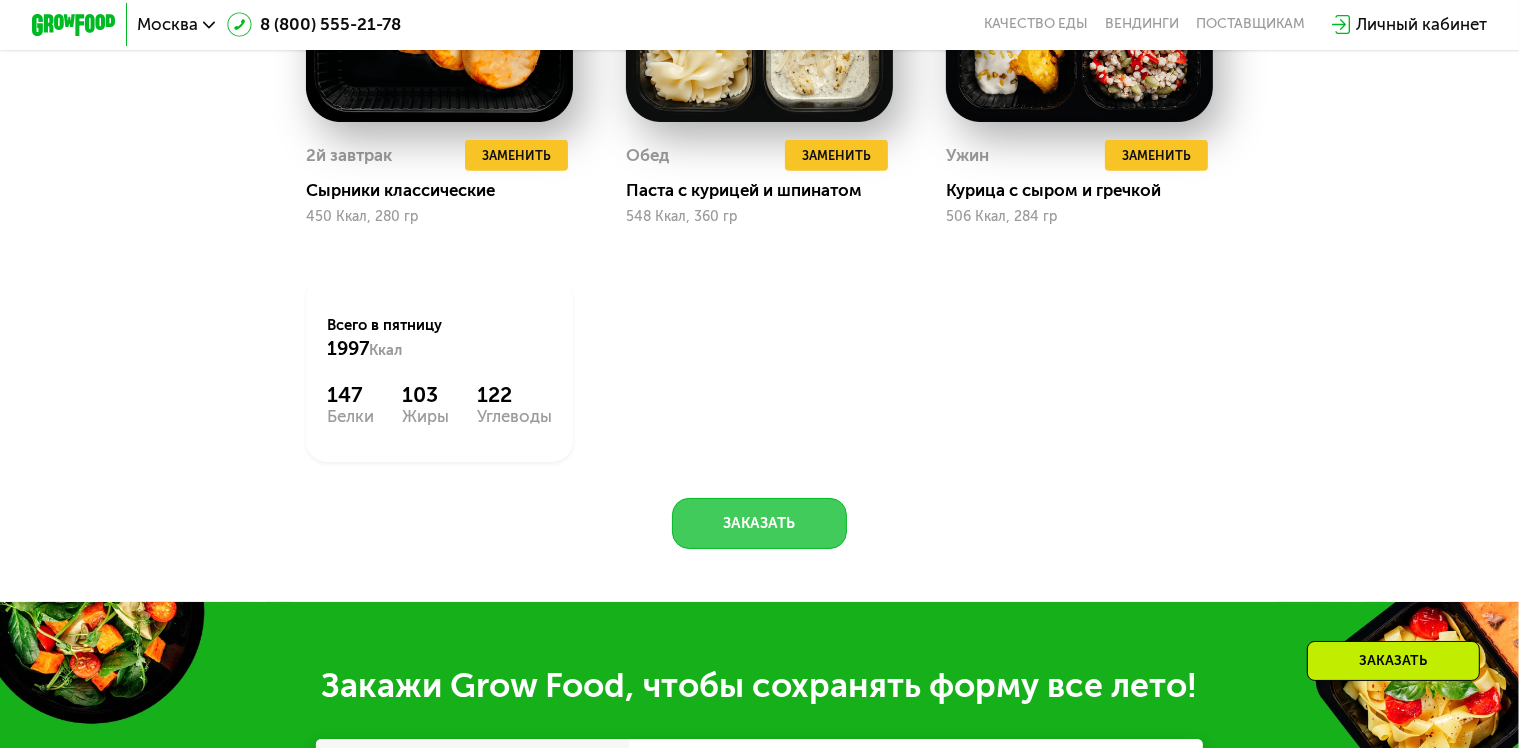 click on "Заказать" 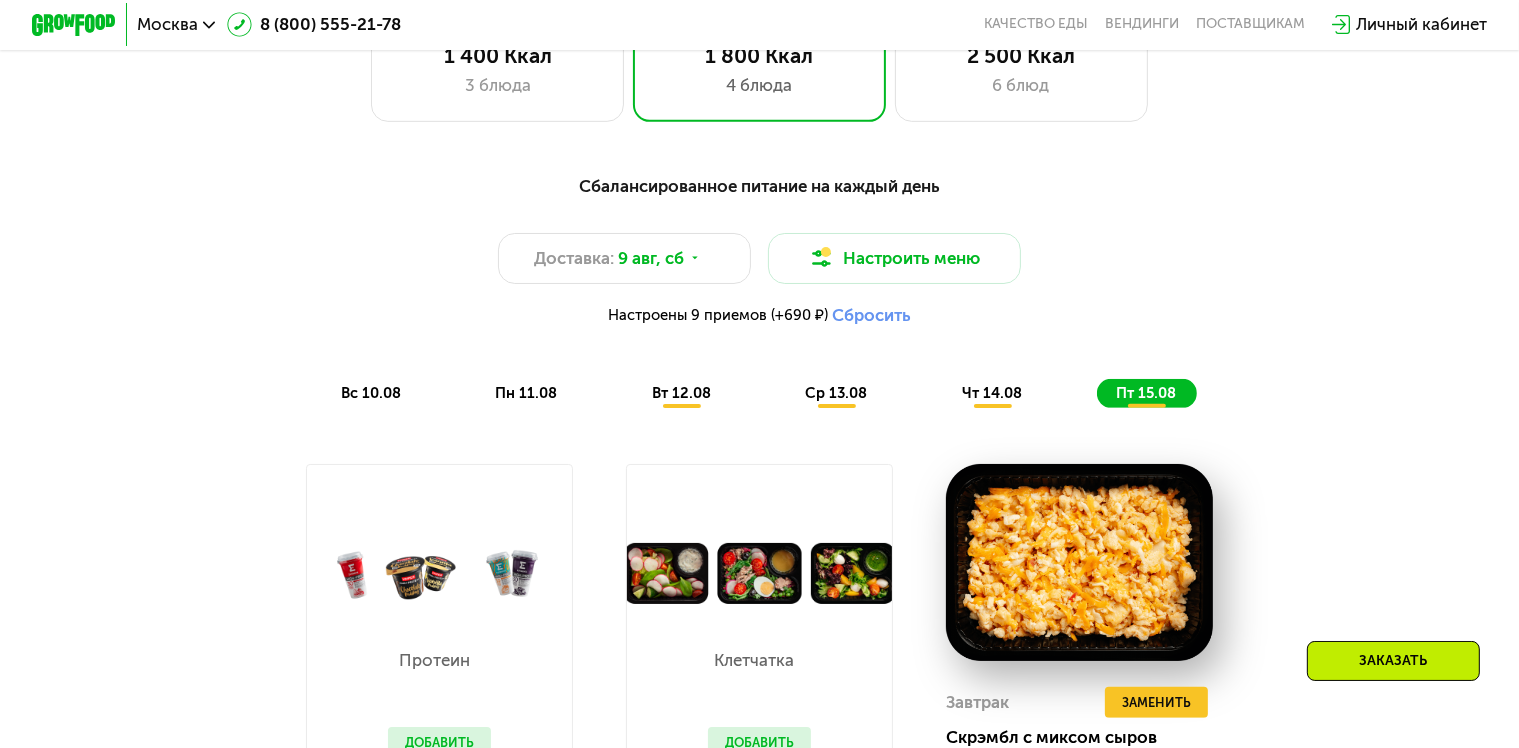 scroll, scrollTop: 927, scrollLeft: 0, axis: vertical 